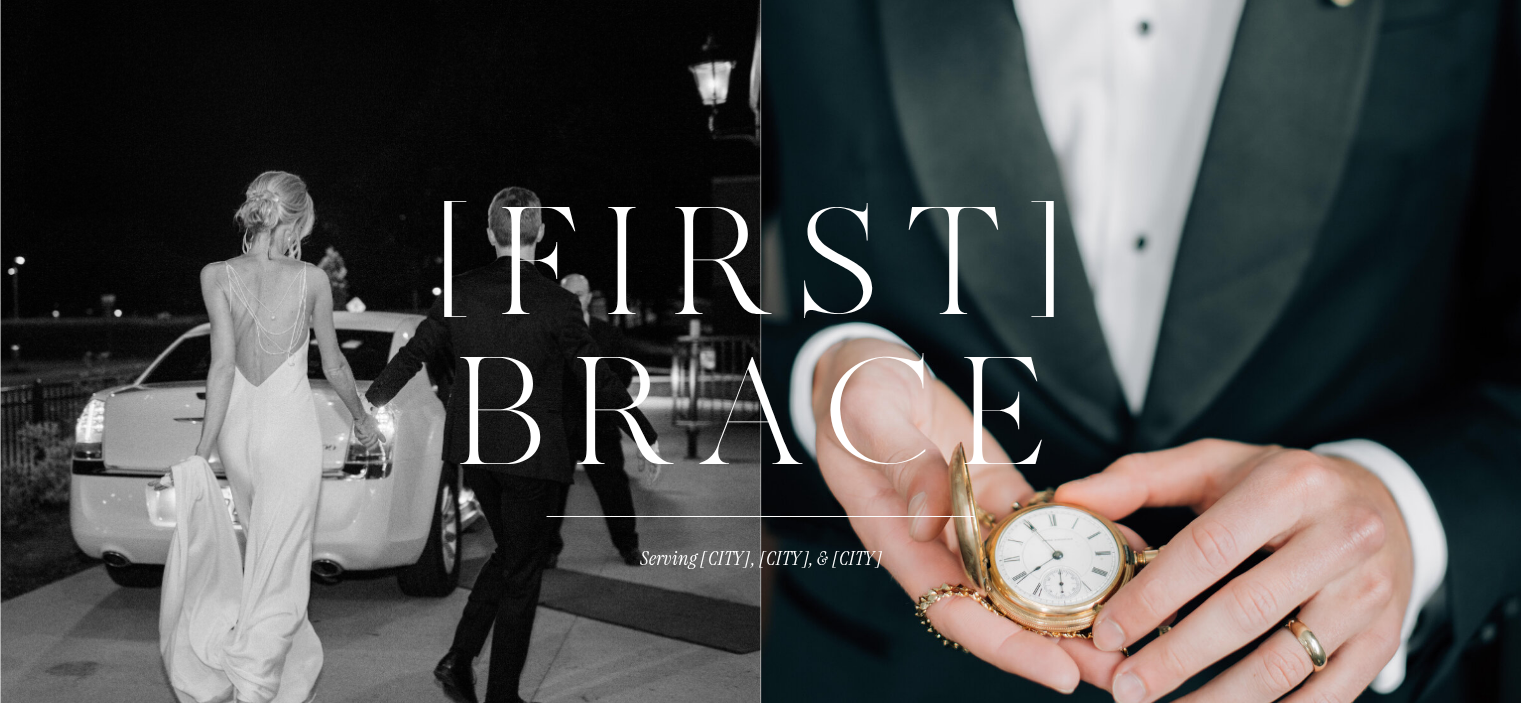 scroll, scrollTop: 0, scrollLeft: 0, axis: both 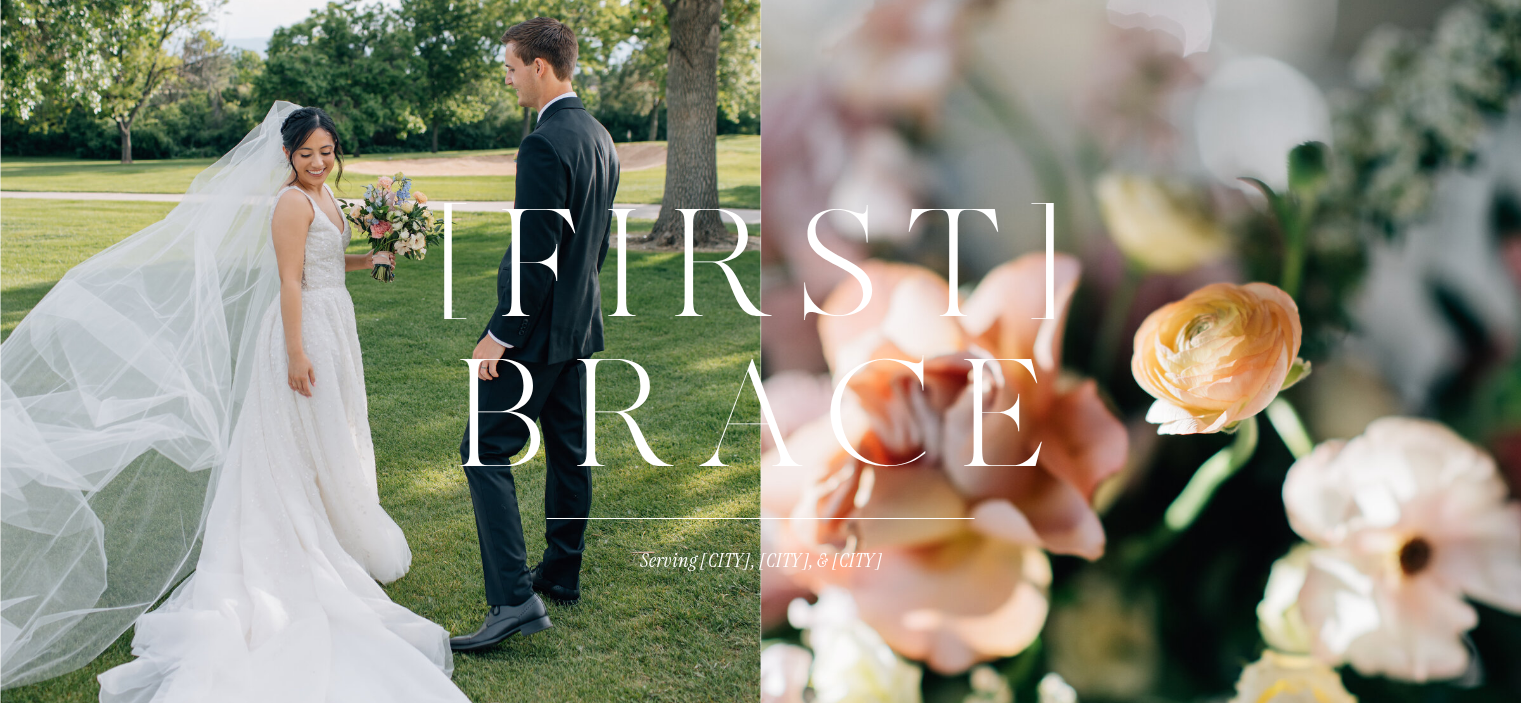 click on "[FIRST] [LAST]" at bounding box center (761, 292) 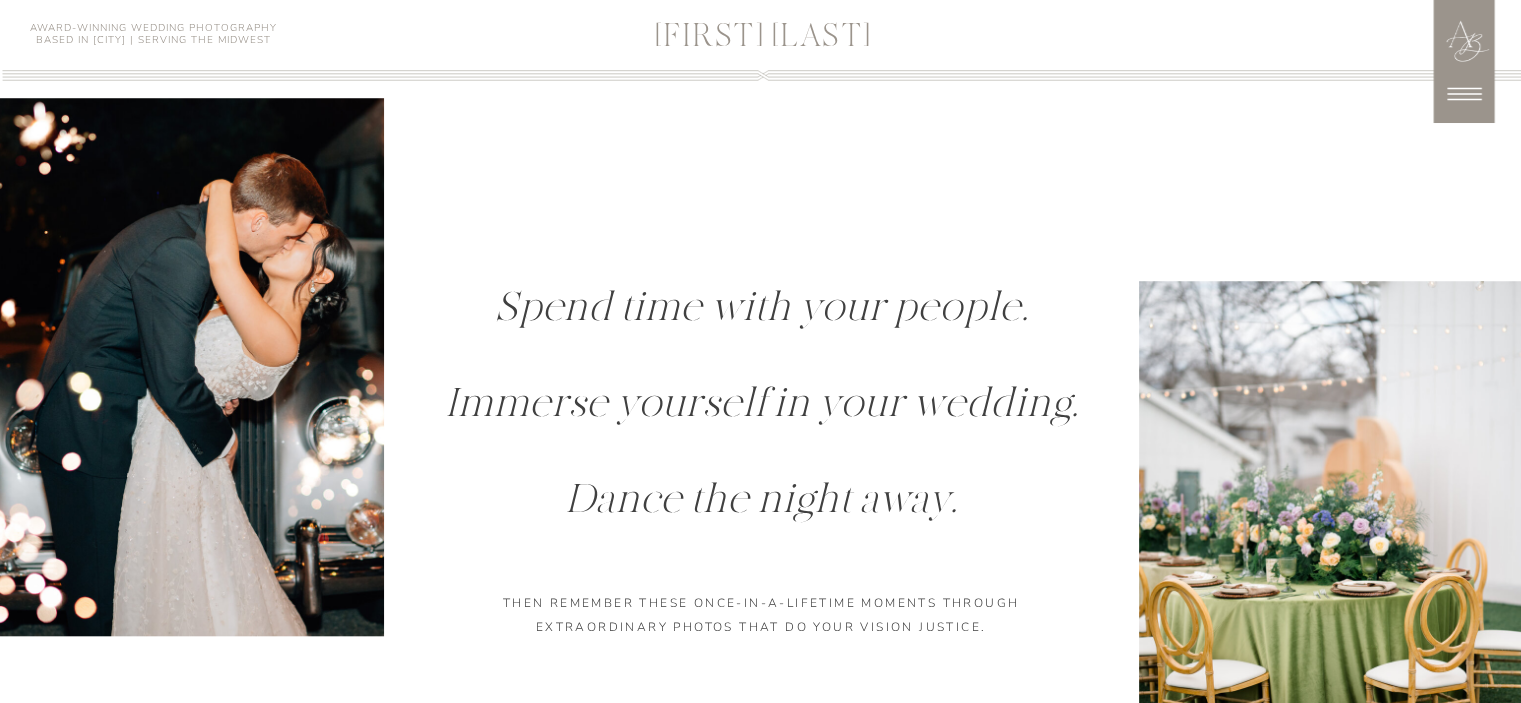 scroll, scrollTop: 1612, scrollLeft: 0, axis: vertical 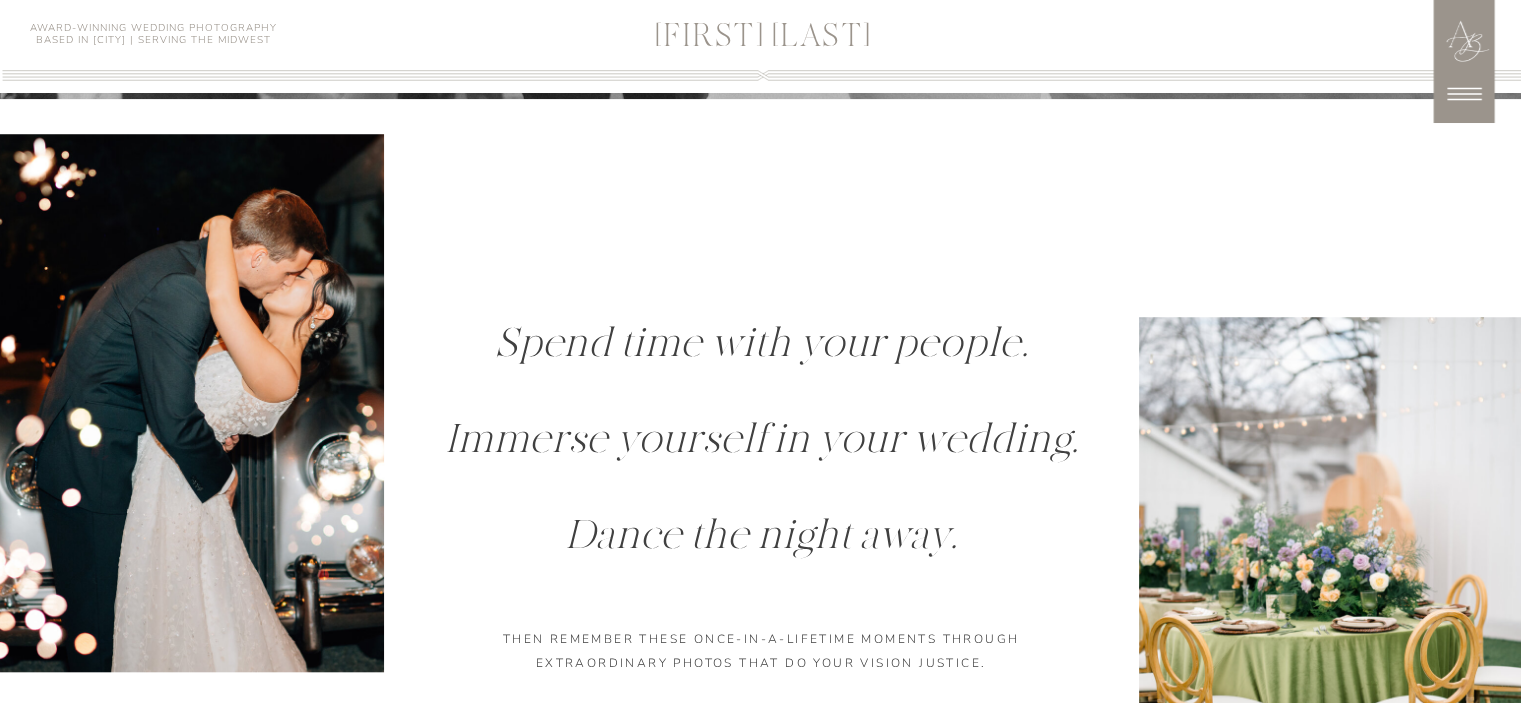 click 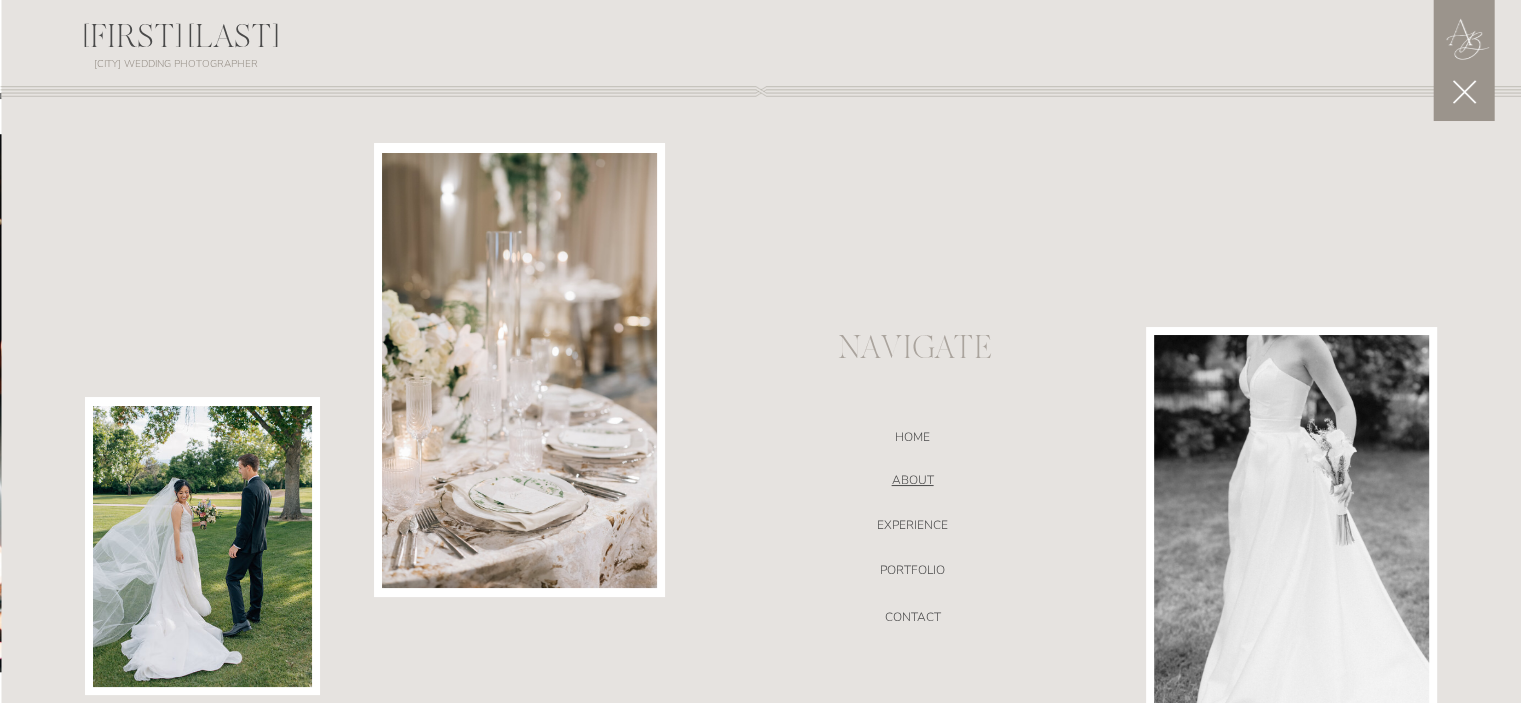 click on "ABOUT" at bounding box center [913, 483] 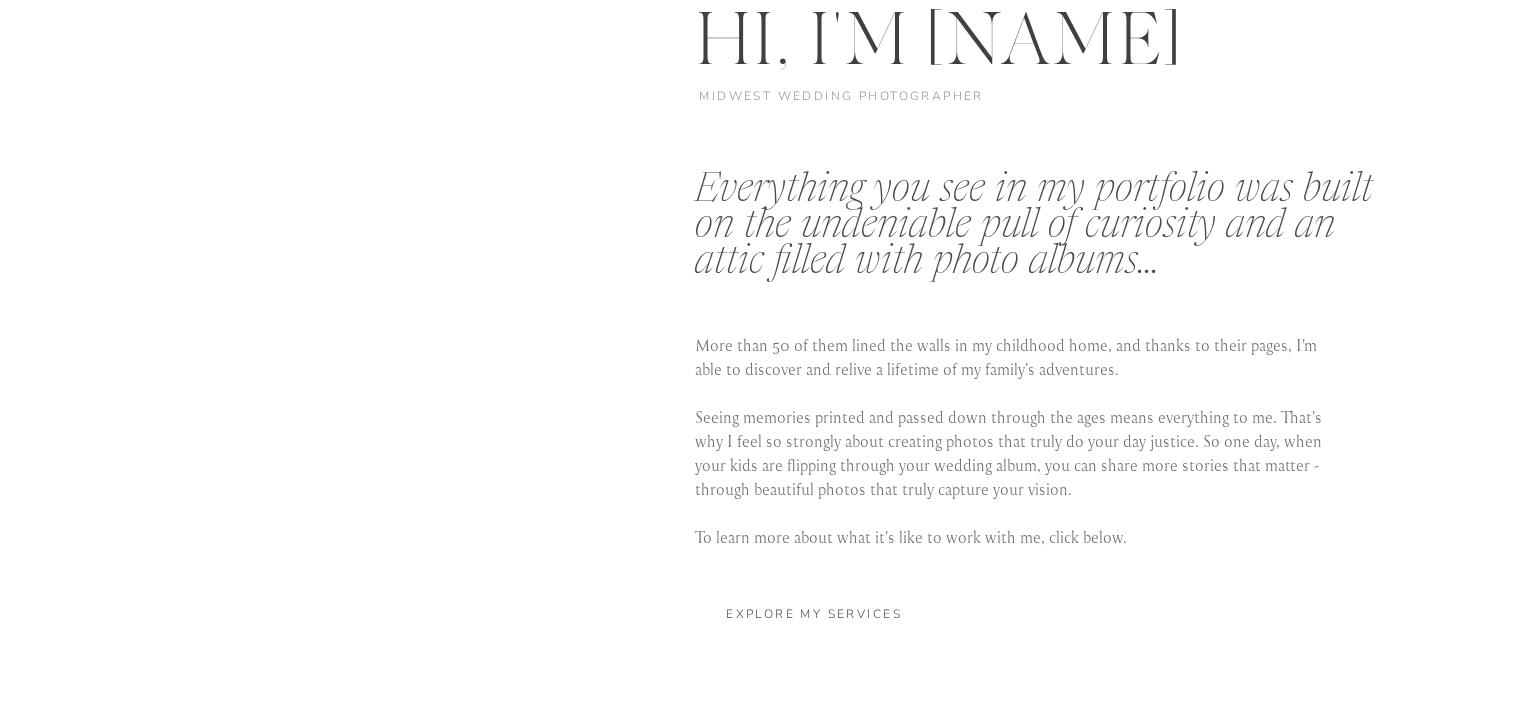 scroll, scrollTop: 3682, scrollLeft: 0, axis: vertical 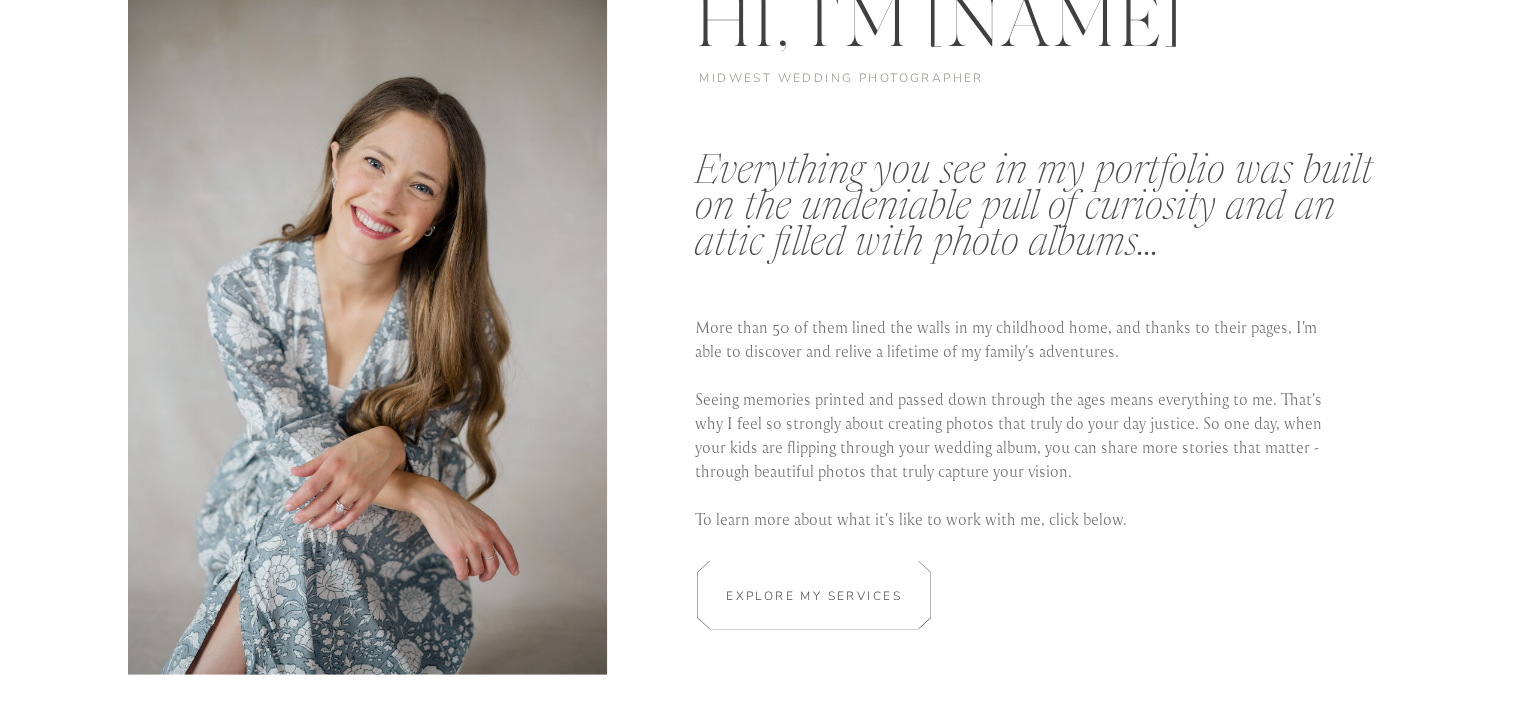 click on "Explore my services" at bounding box center (814, 594) 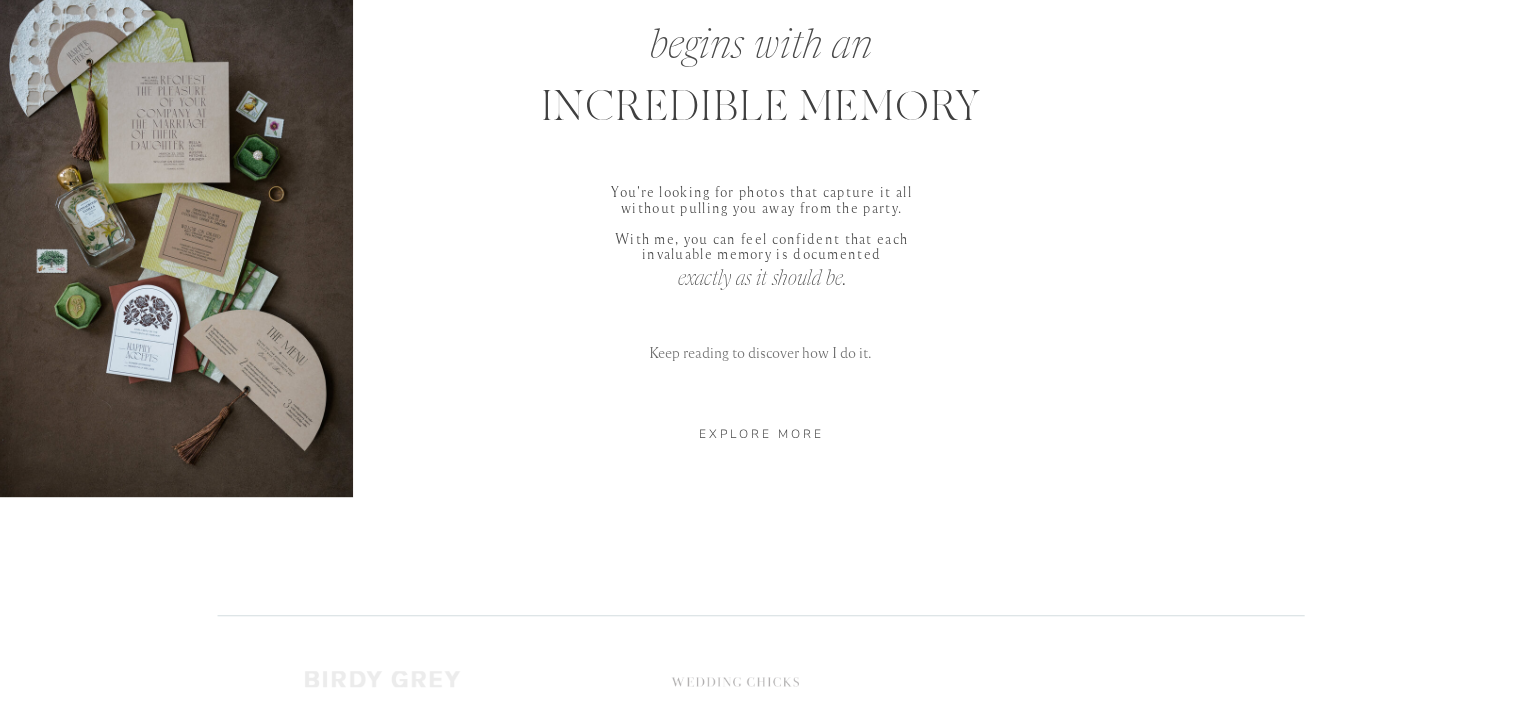 scroll, scrollTop: 1060, scrollLeft: 0, axis: vertical 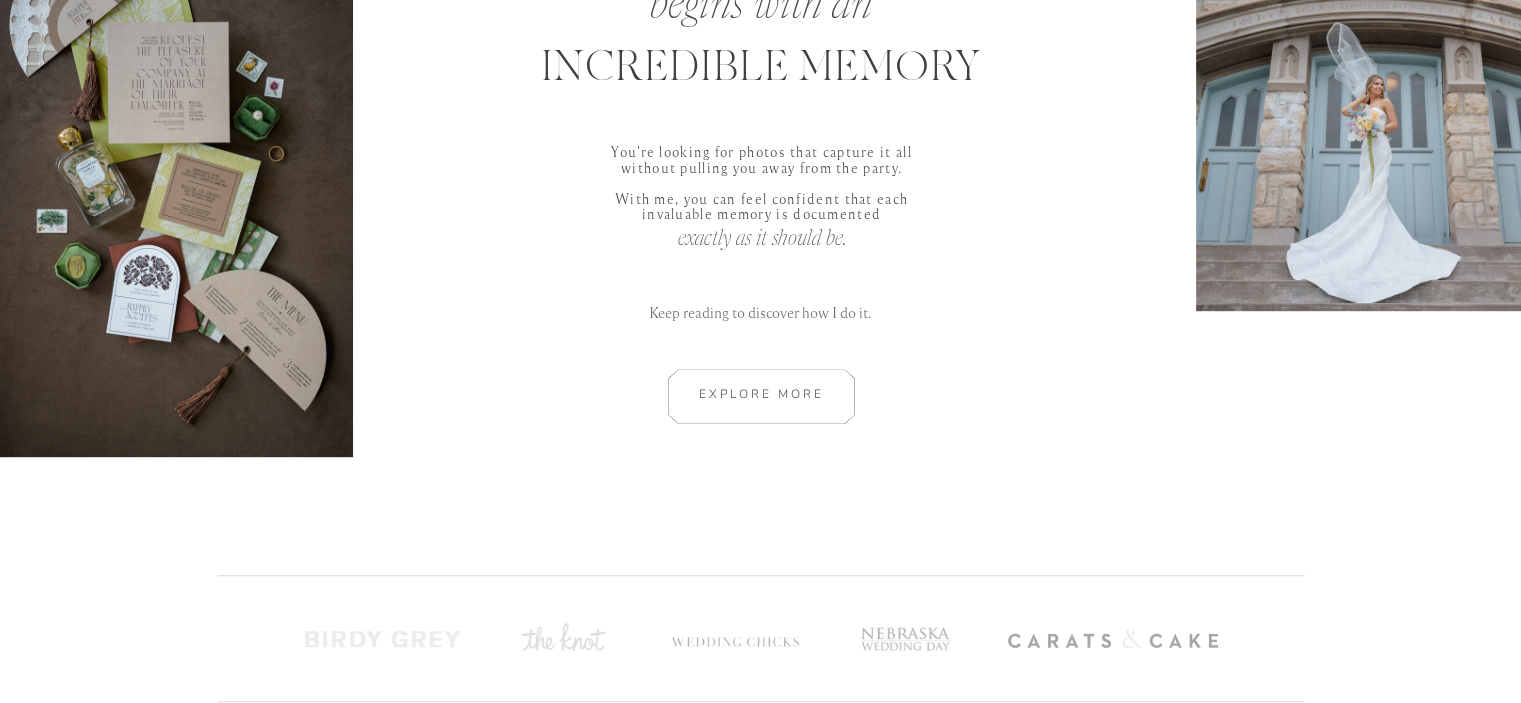 click at bounding box center [761, 396] 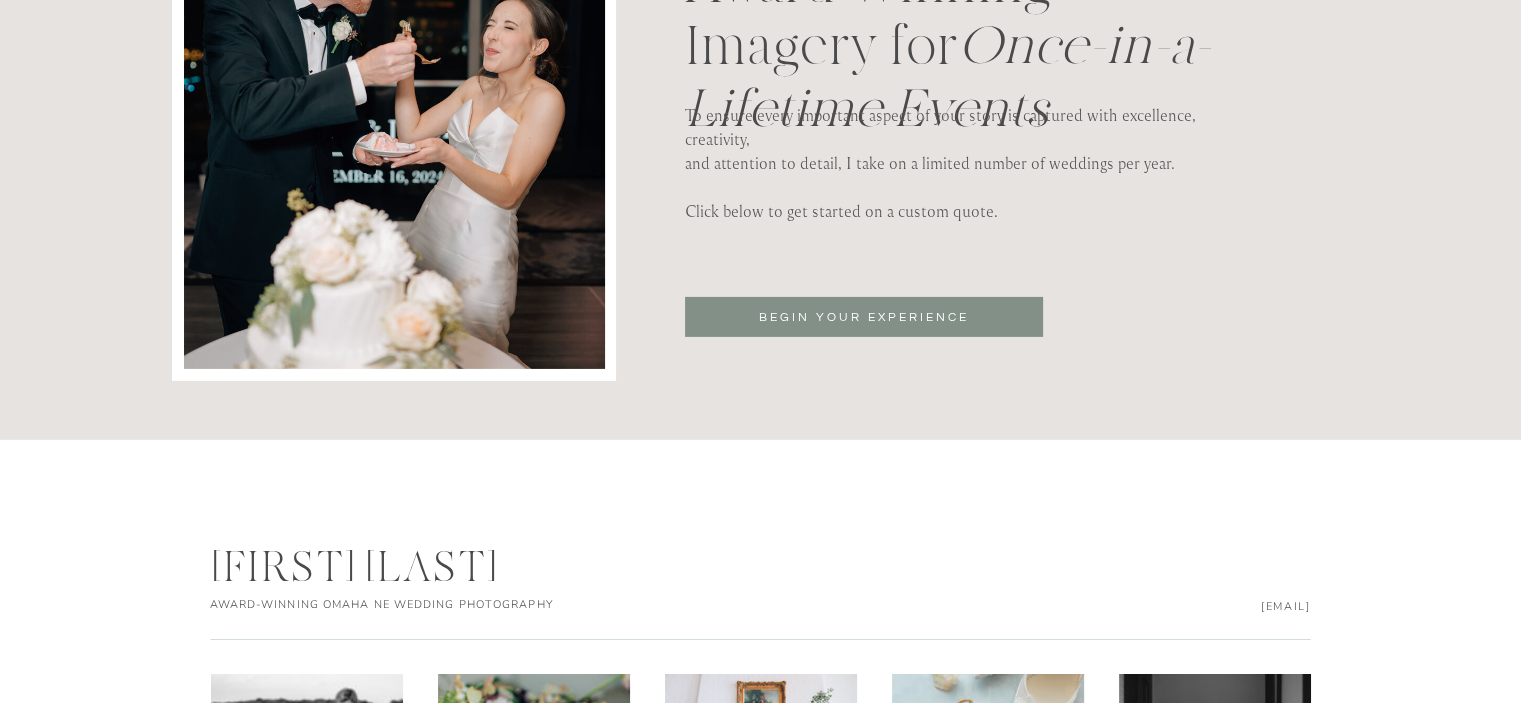 scroll, scrollTop: 6478, scrollLeft: 0, axis: vertical 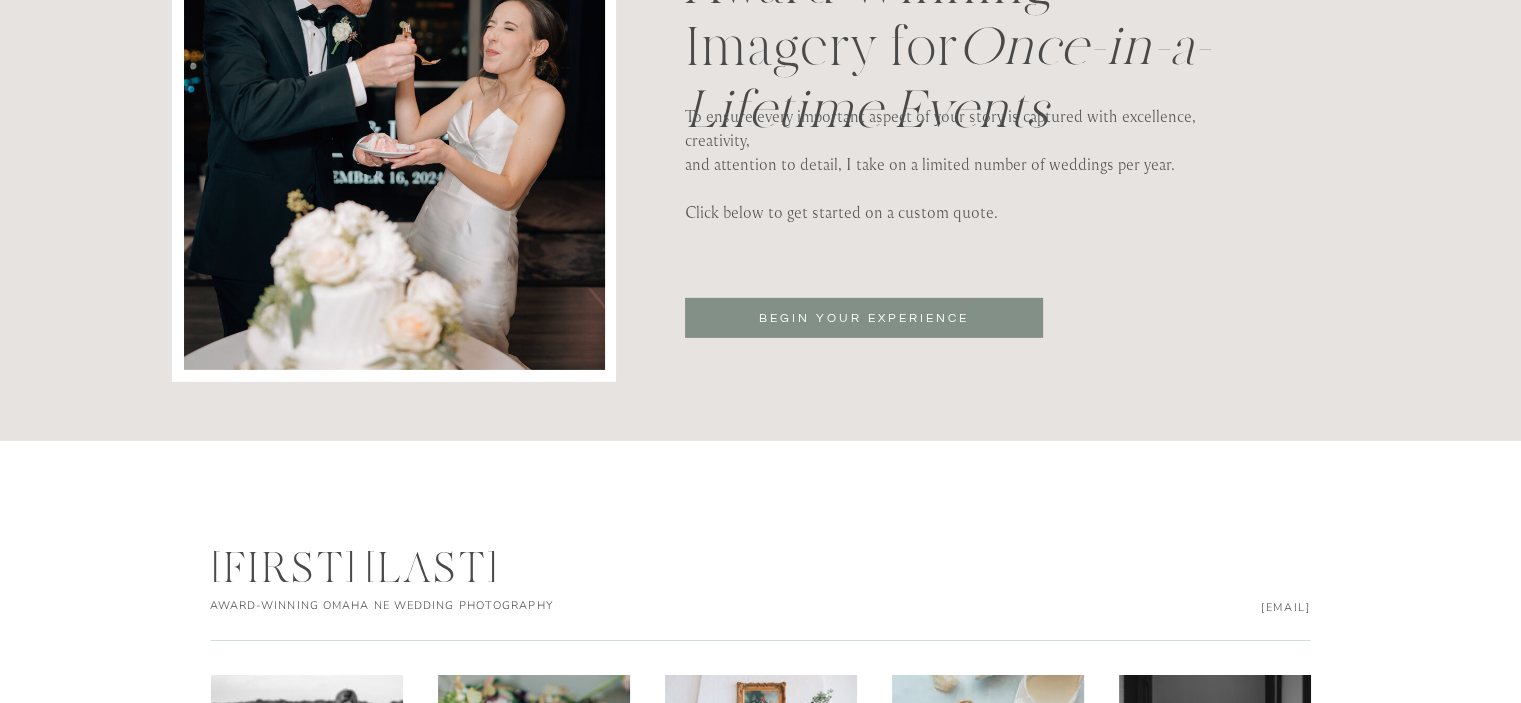 click on "BEGIN YOUR EXPERIENCE" at bounding box center [864, 319] 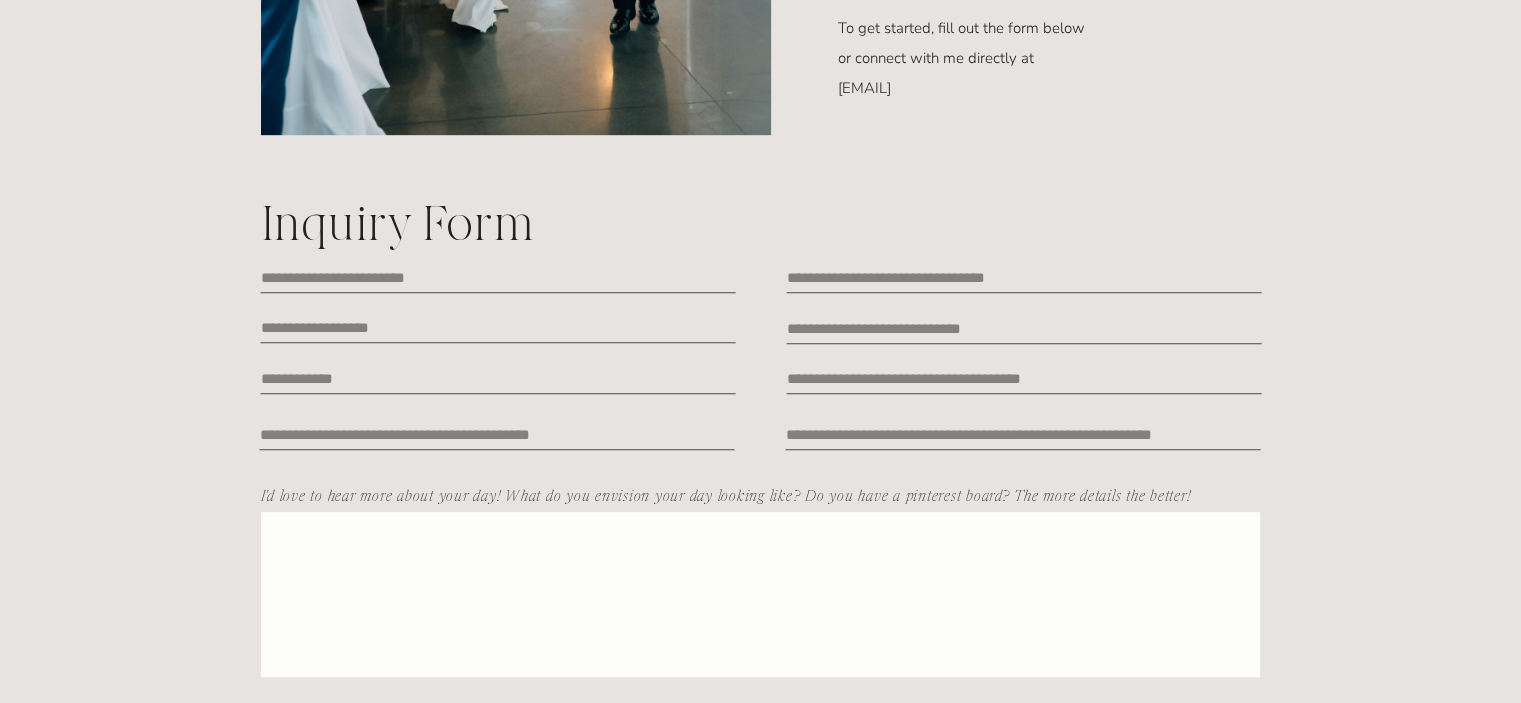 scroll, scrollTop: 1200, scrollLeft: 0, axis: vertical 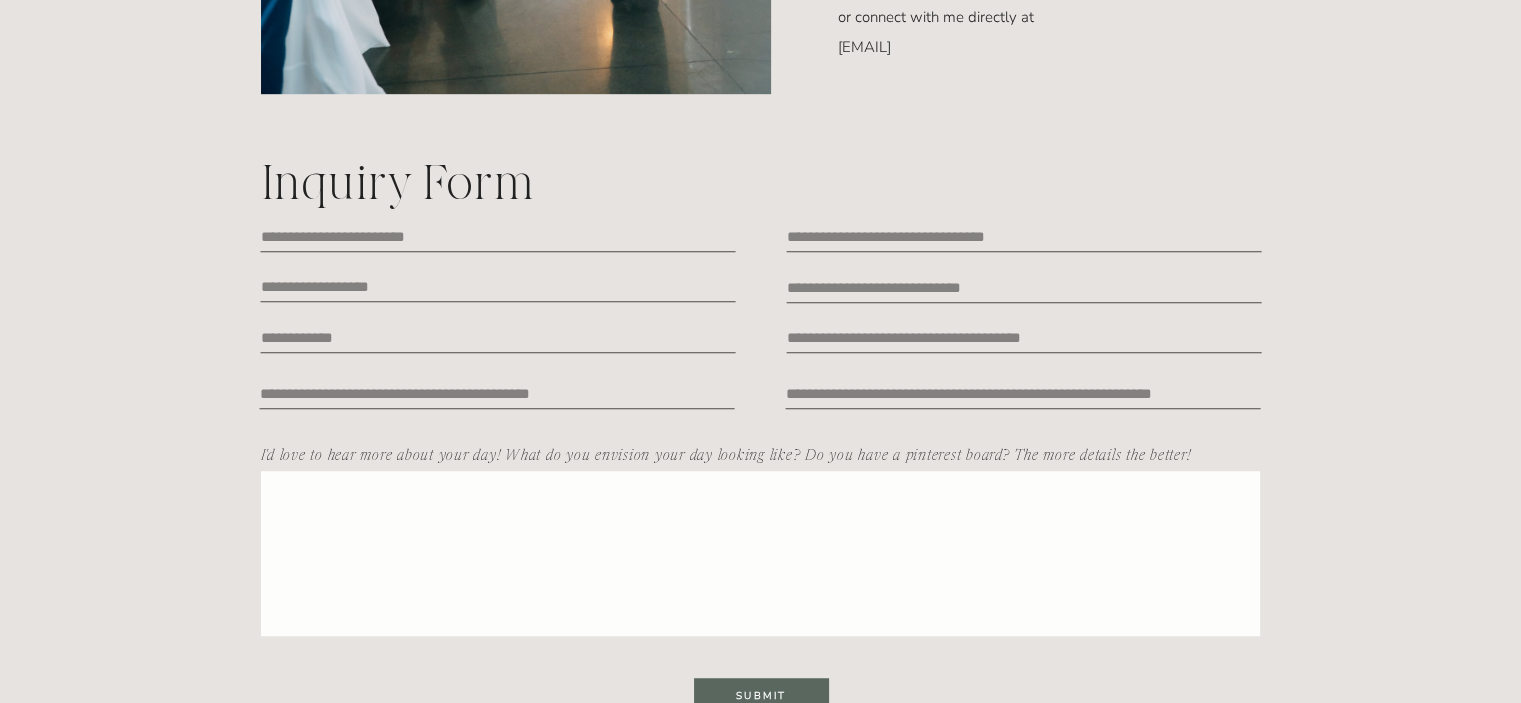 click at bounding box center (498, 235) 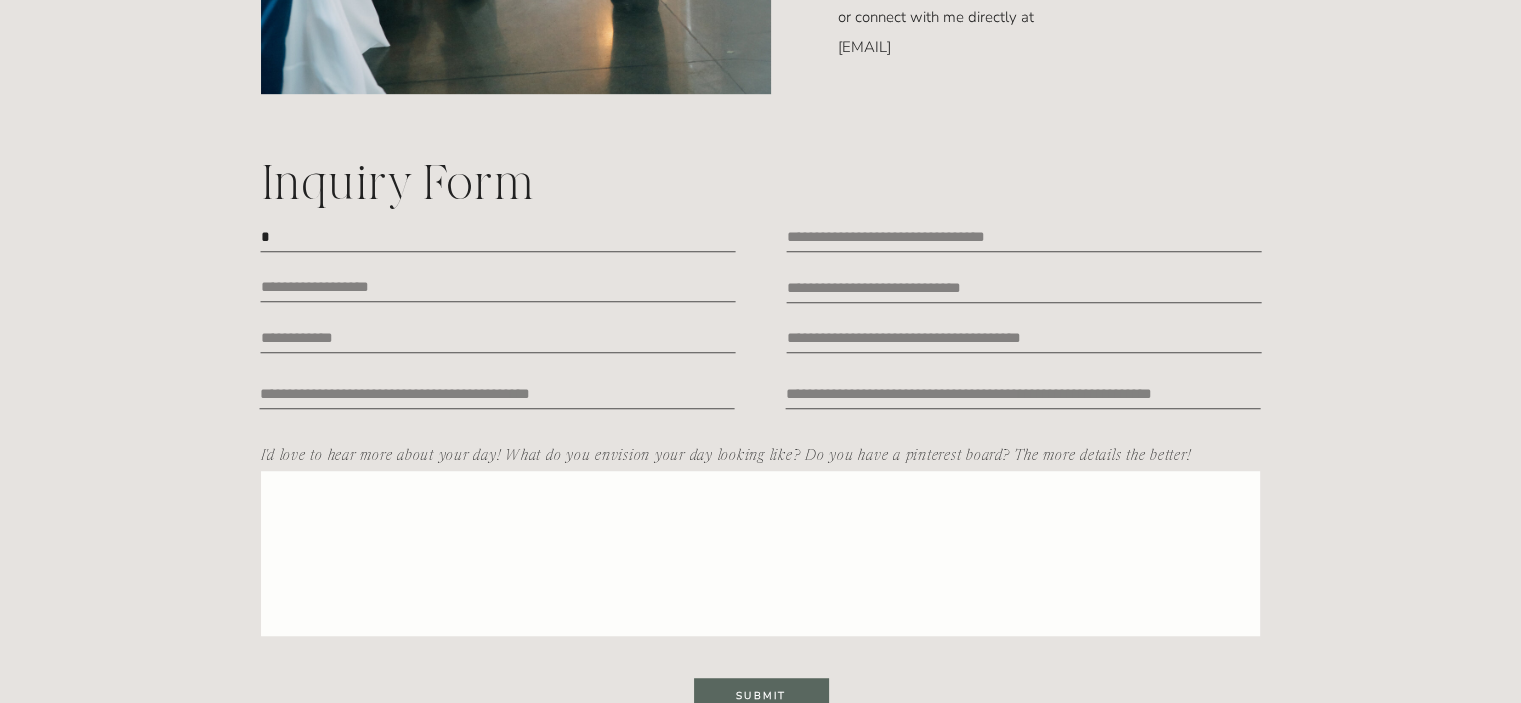 scroll, scrollTop: 0, scrollLeft: 0, axis: both 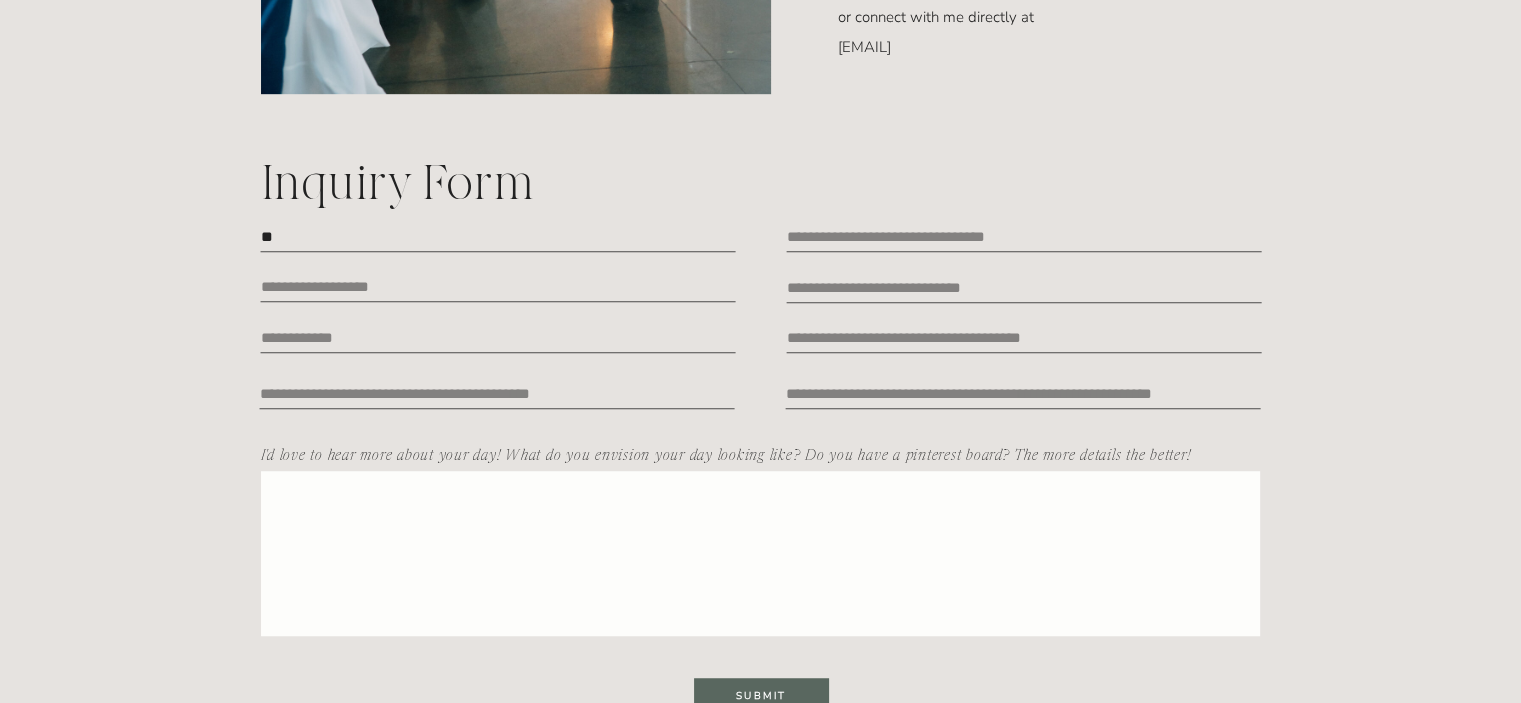type on "*" 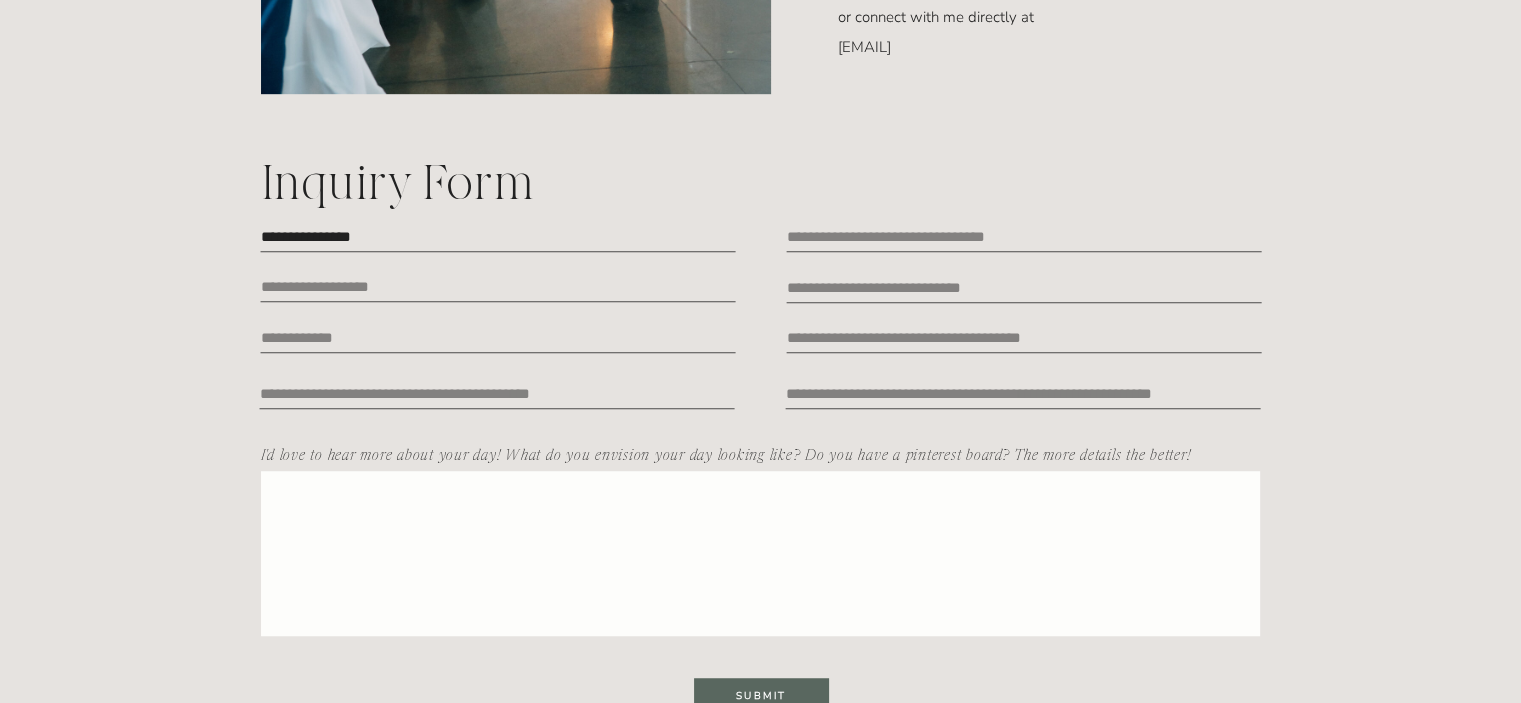 type on "**********" 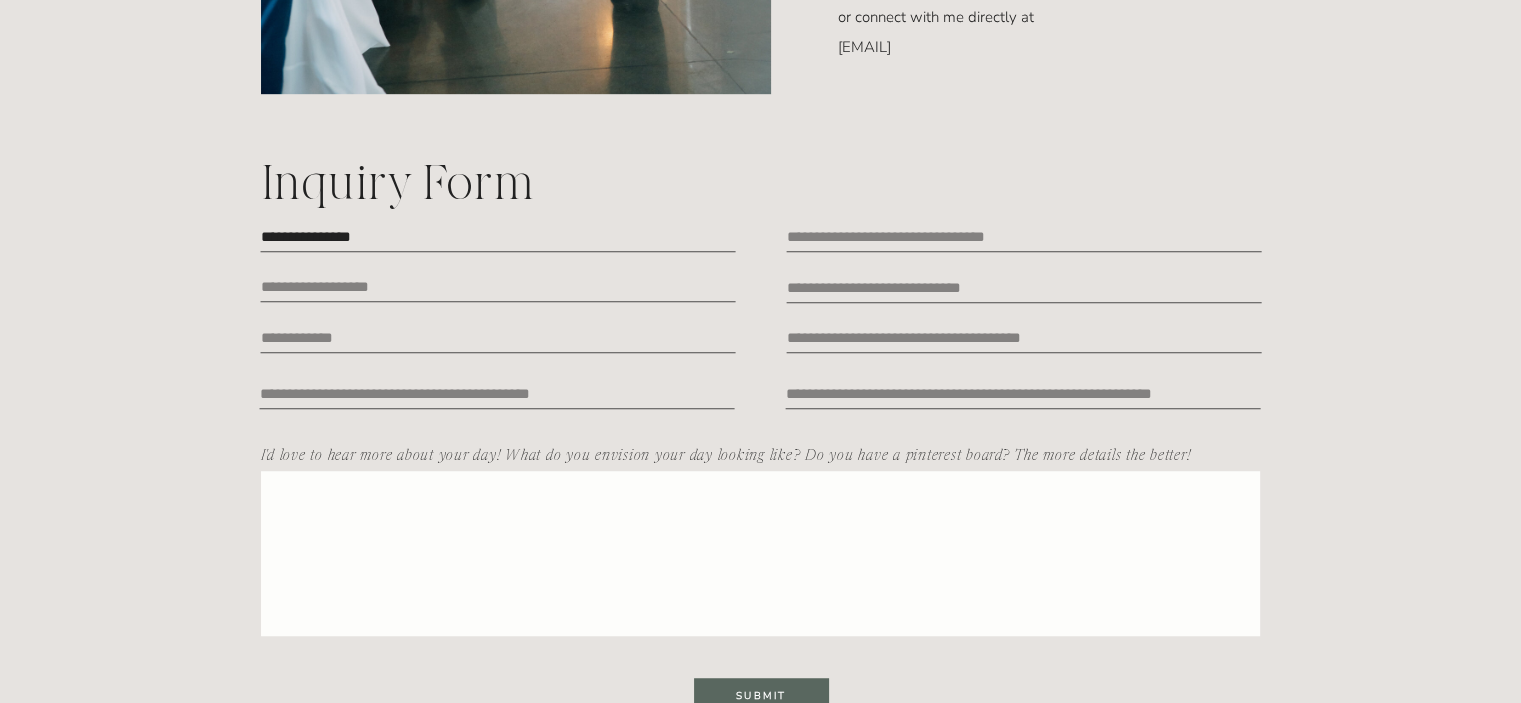 scroll, scrollTop: 0, scrollLeft: 0, axis: both 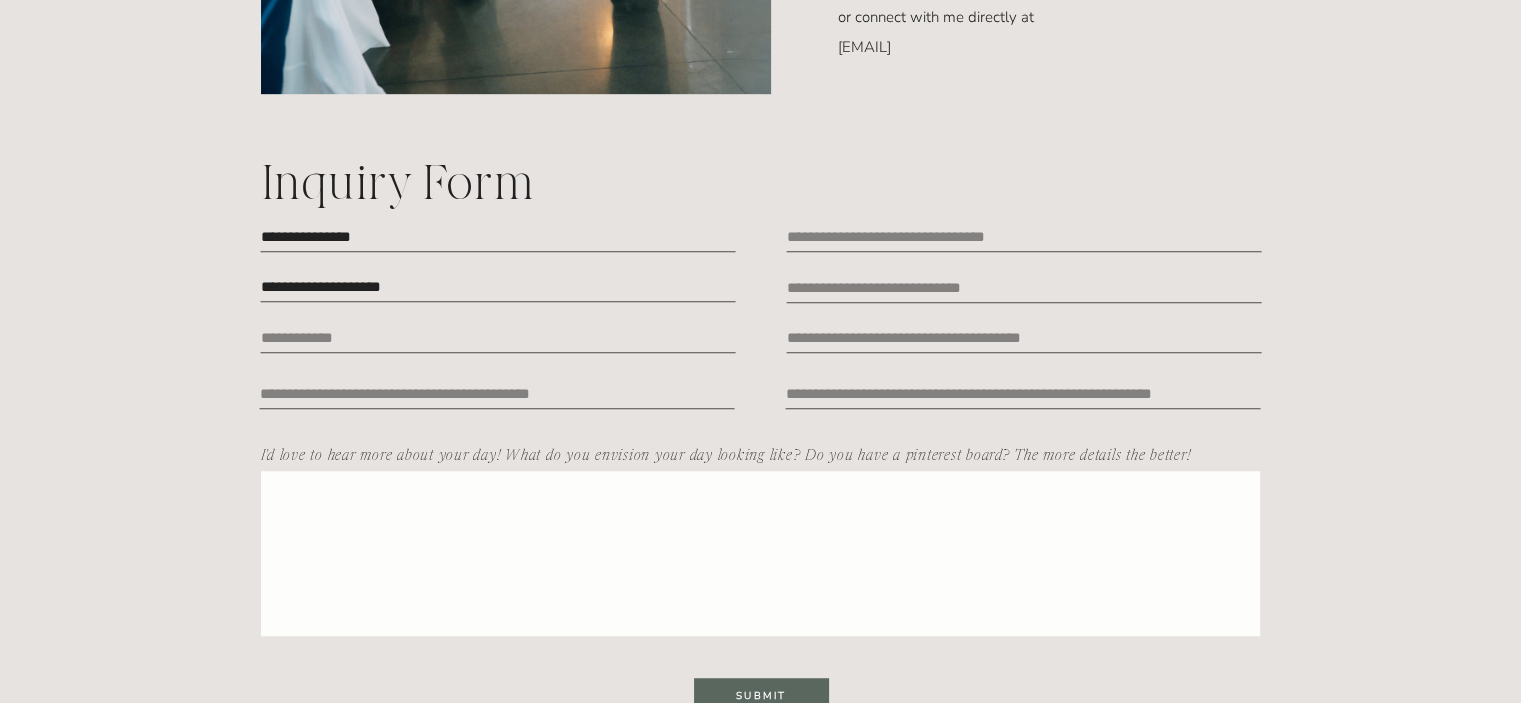 type on "**********" 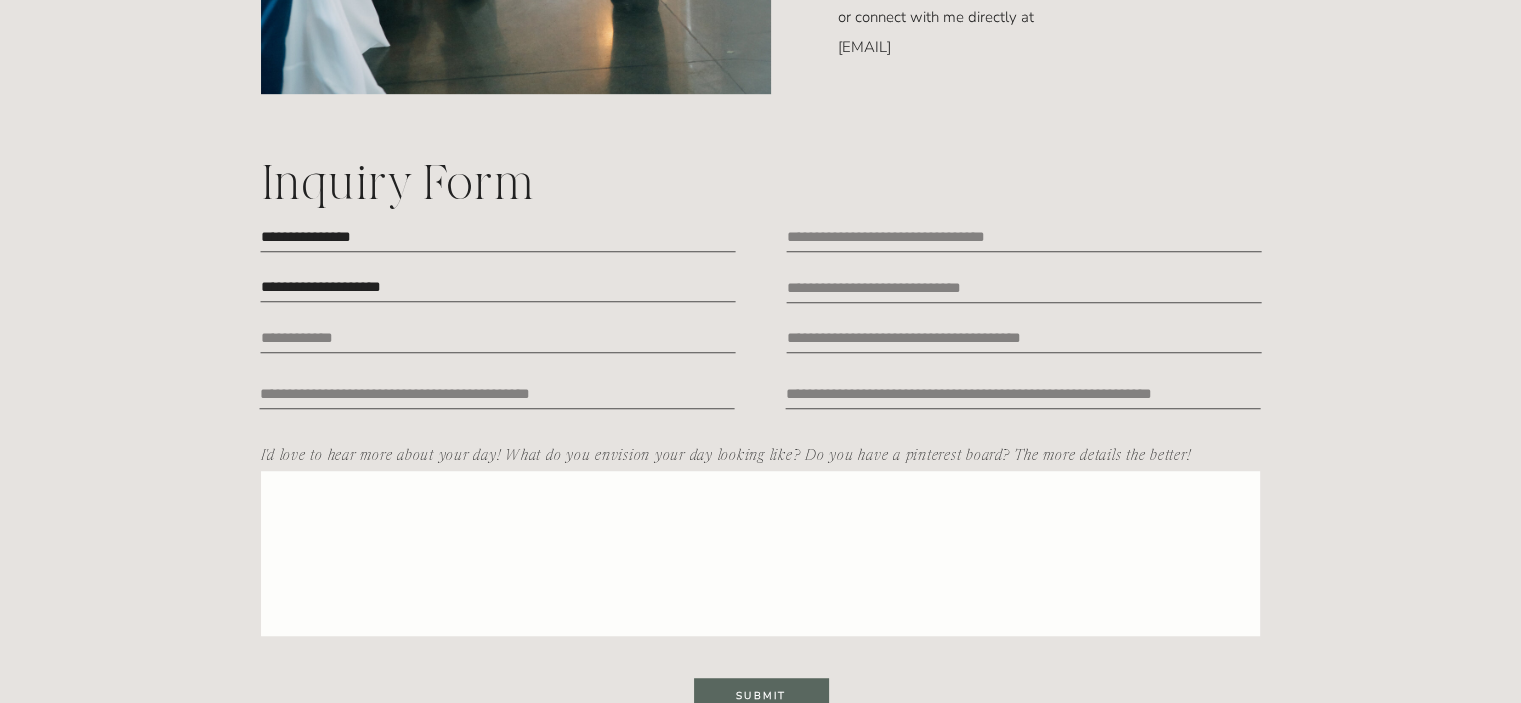 scroll, scrollTop: 1, scrollLeft: 0, axis: vertical 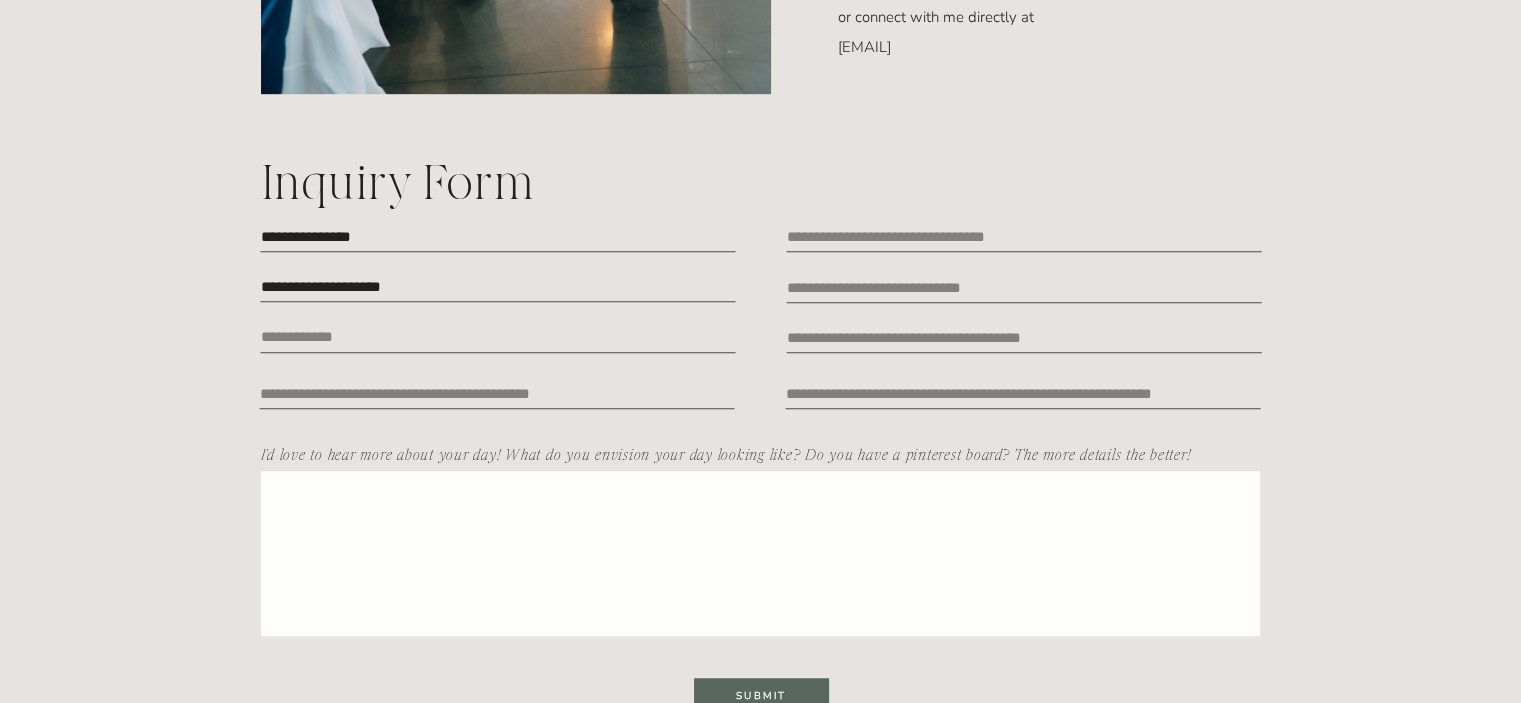 click at bounding box center [1024, 286] 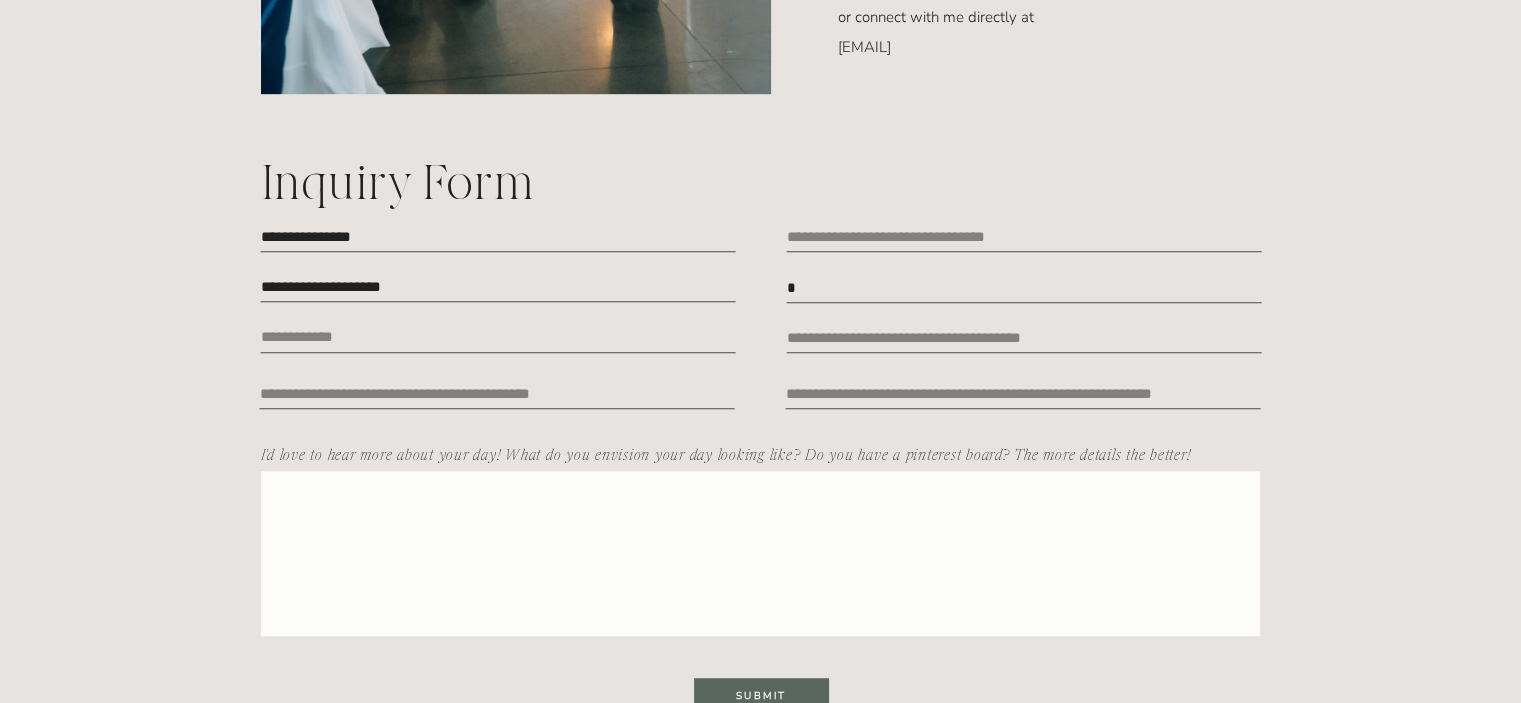 scroll, scrollTop: 0, scrollLeft: 0, axis: both 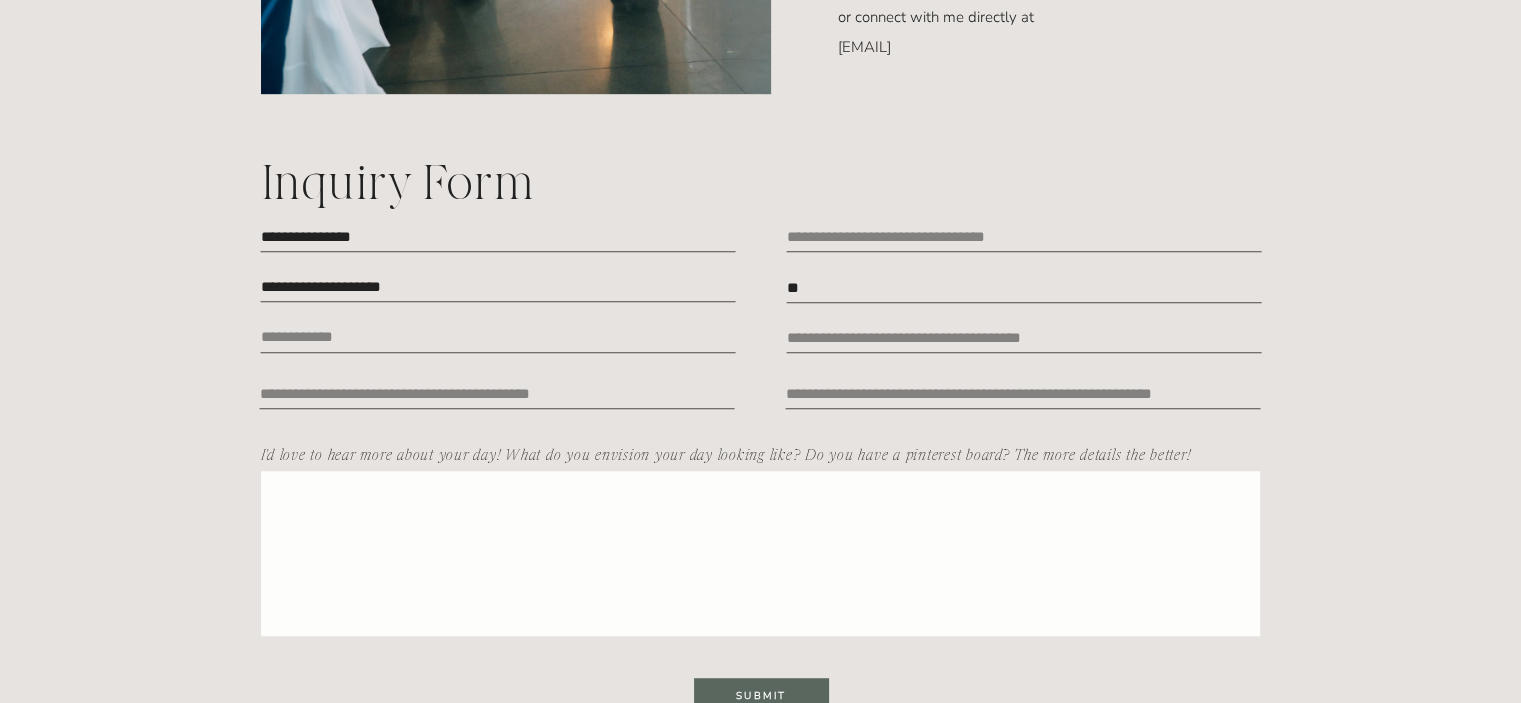 type on "*" 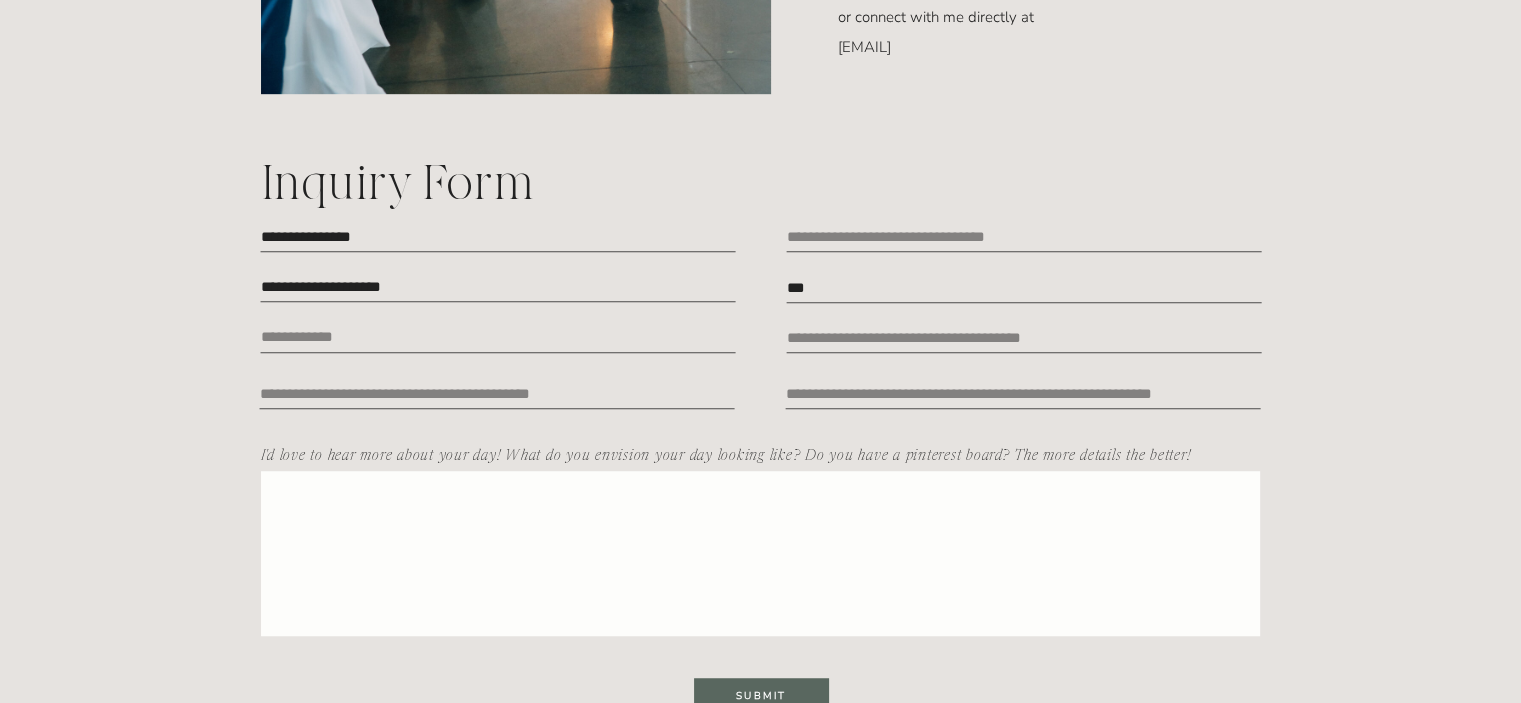 type on "***" 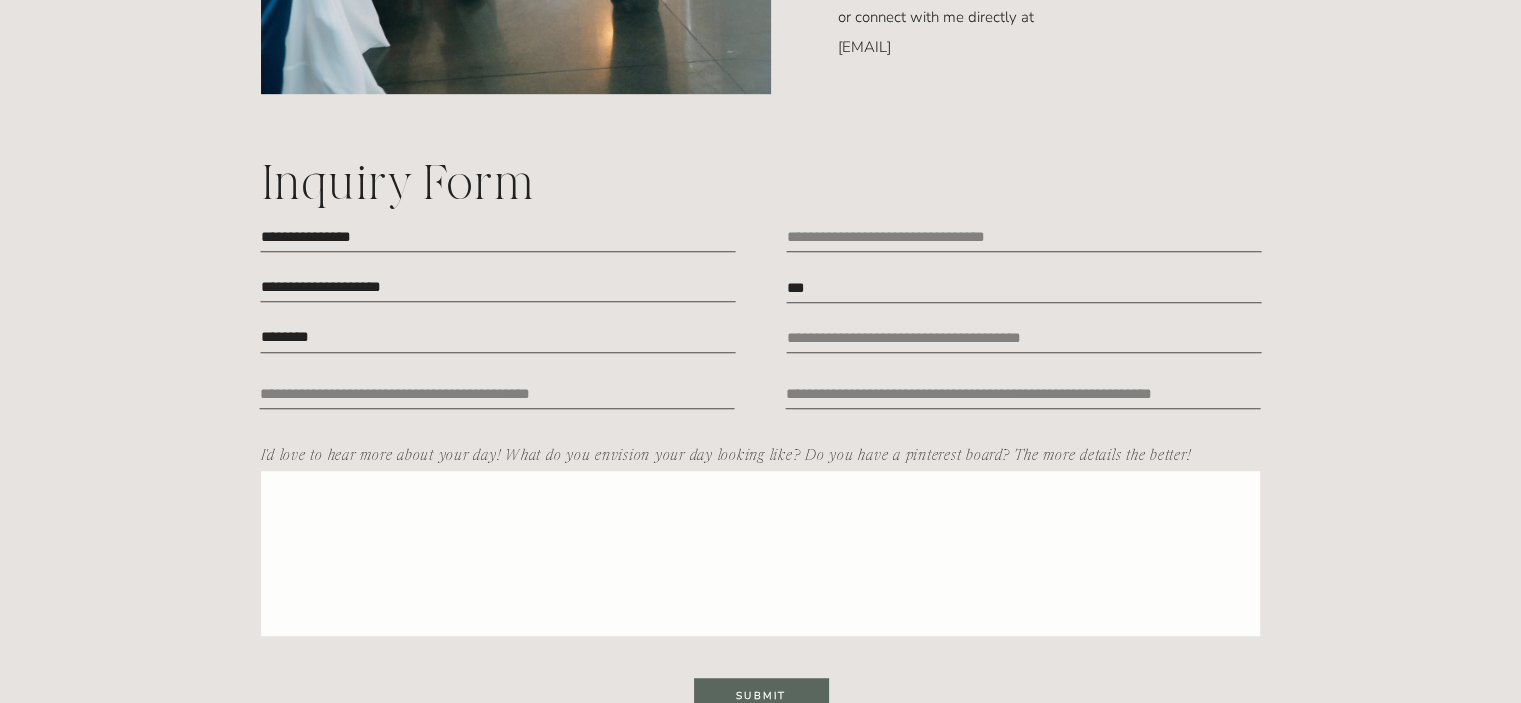 type on "********" 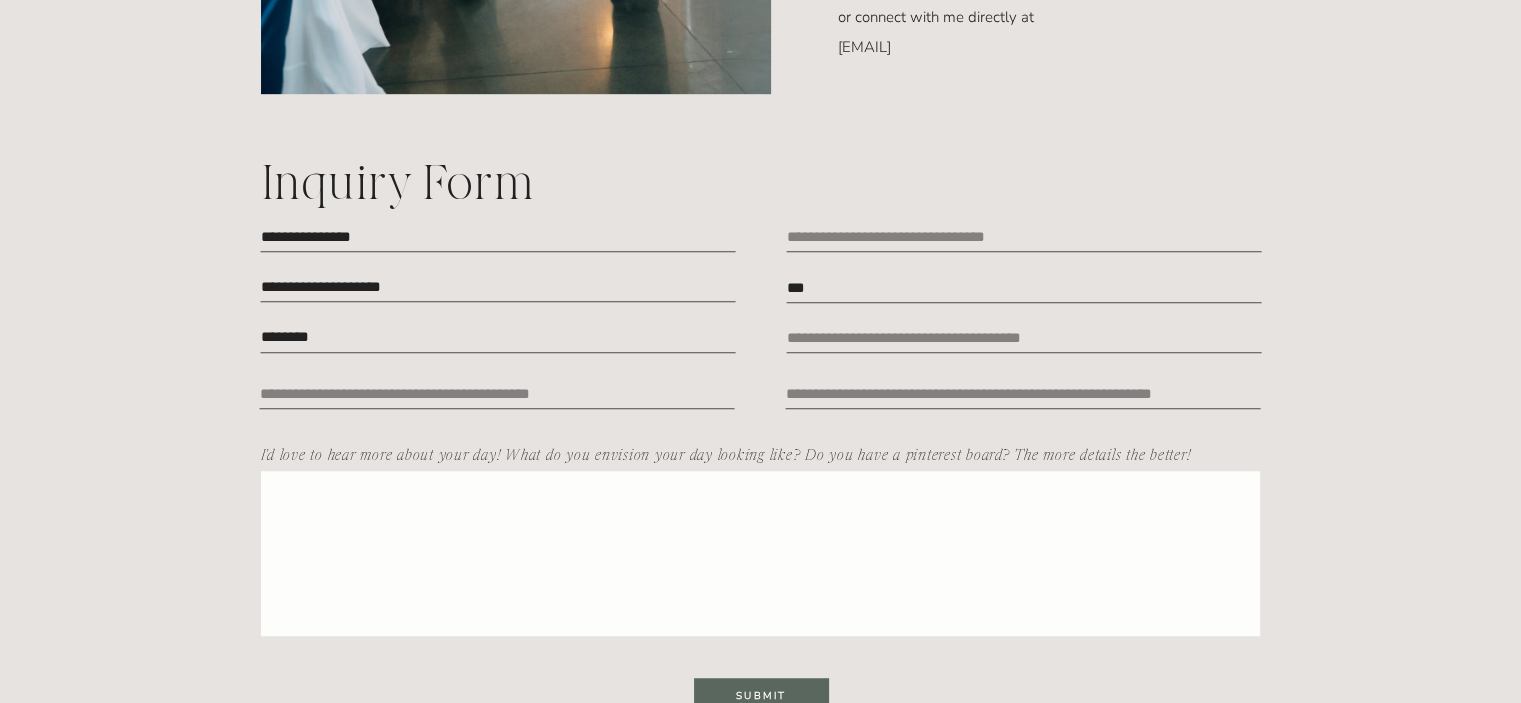 click at bounding box center [497, 392] 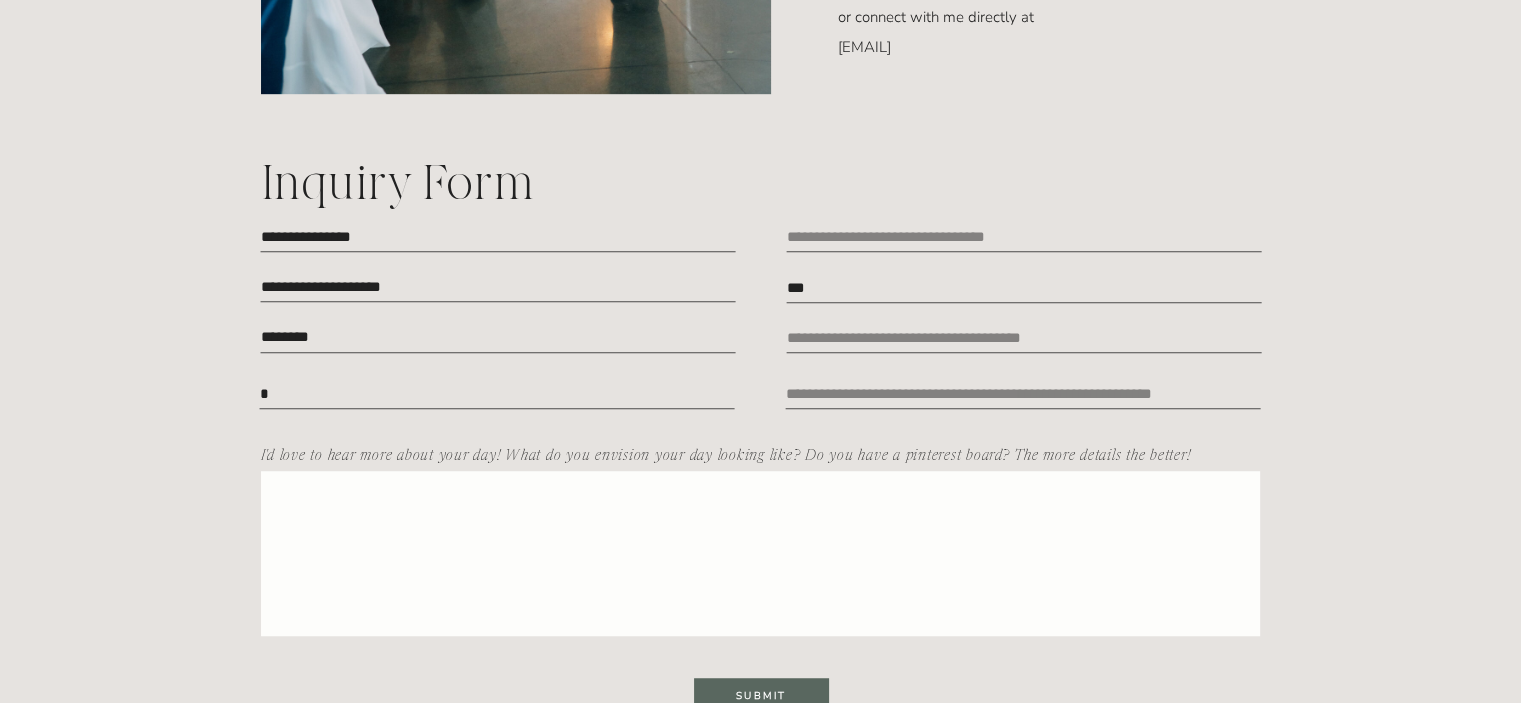 scroll, scrollTop: 0, scrollLeft: 0, axis: both 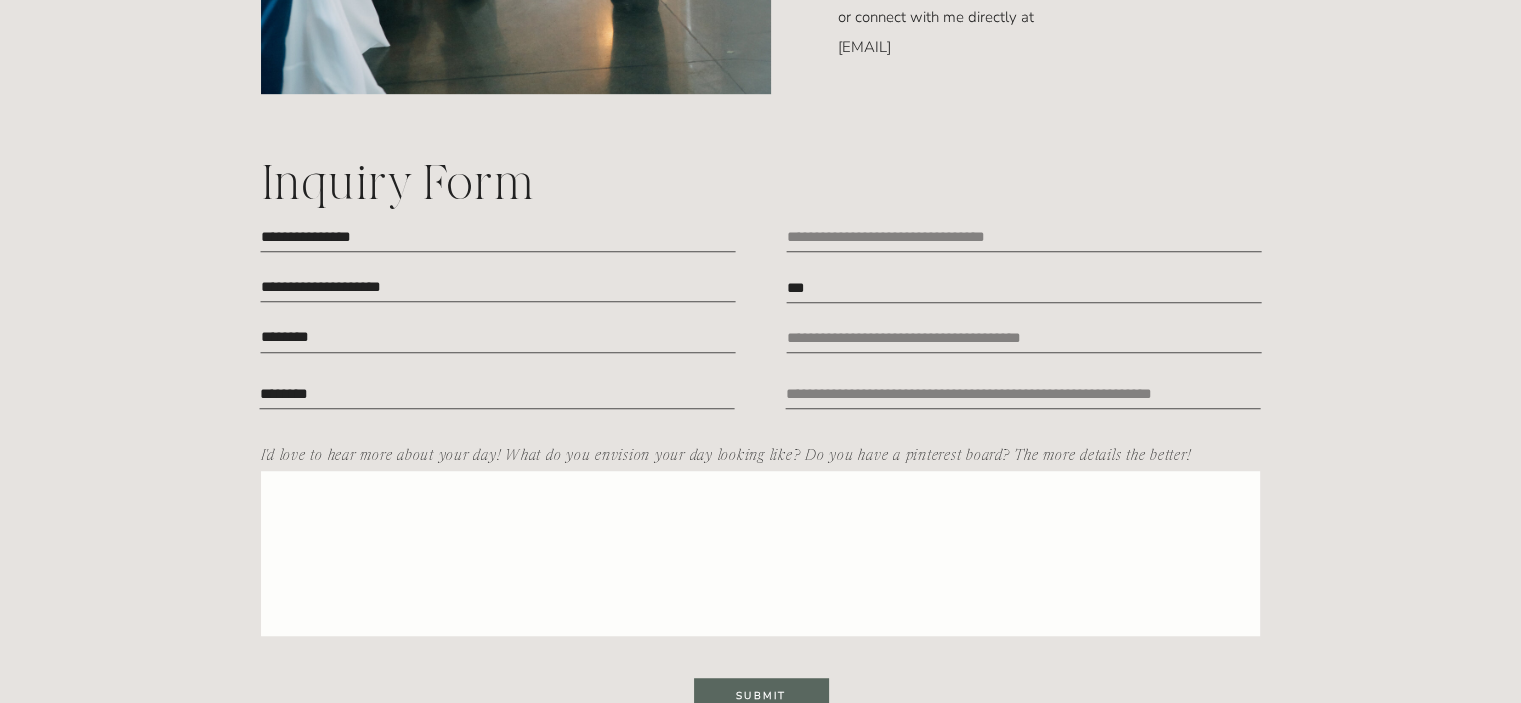 type on "********" 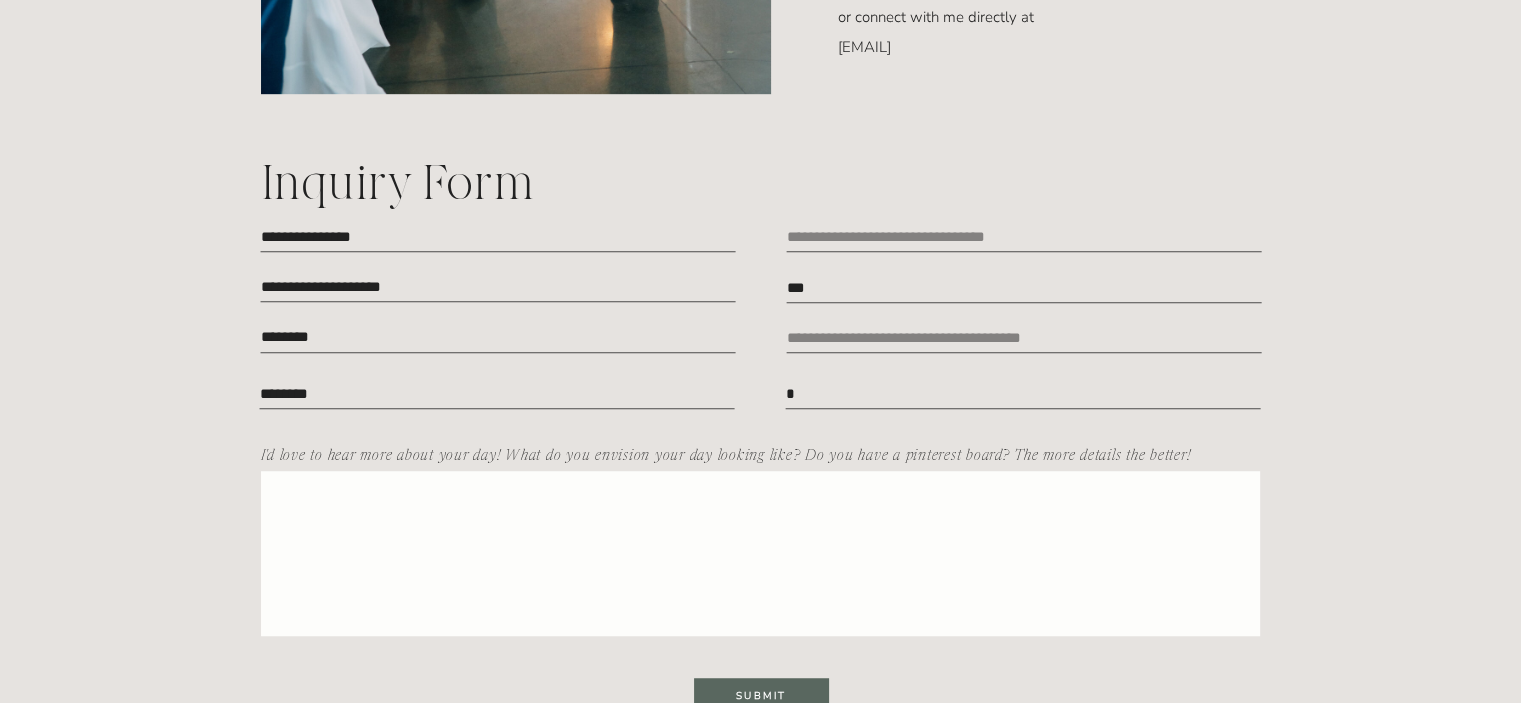 scroll, scrollTop: 0, scrollLeft: 0, axis: both 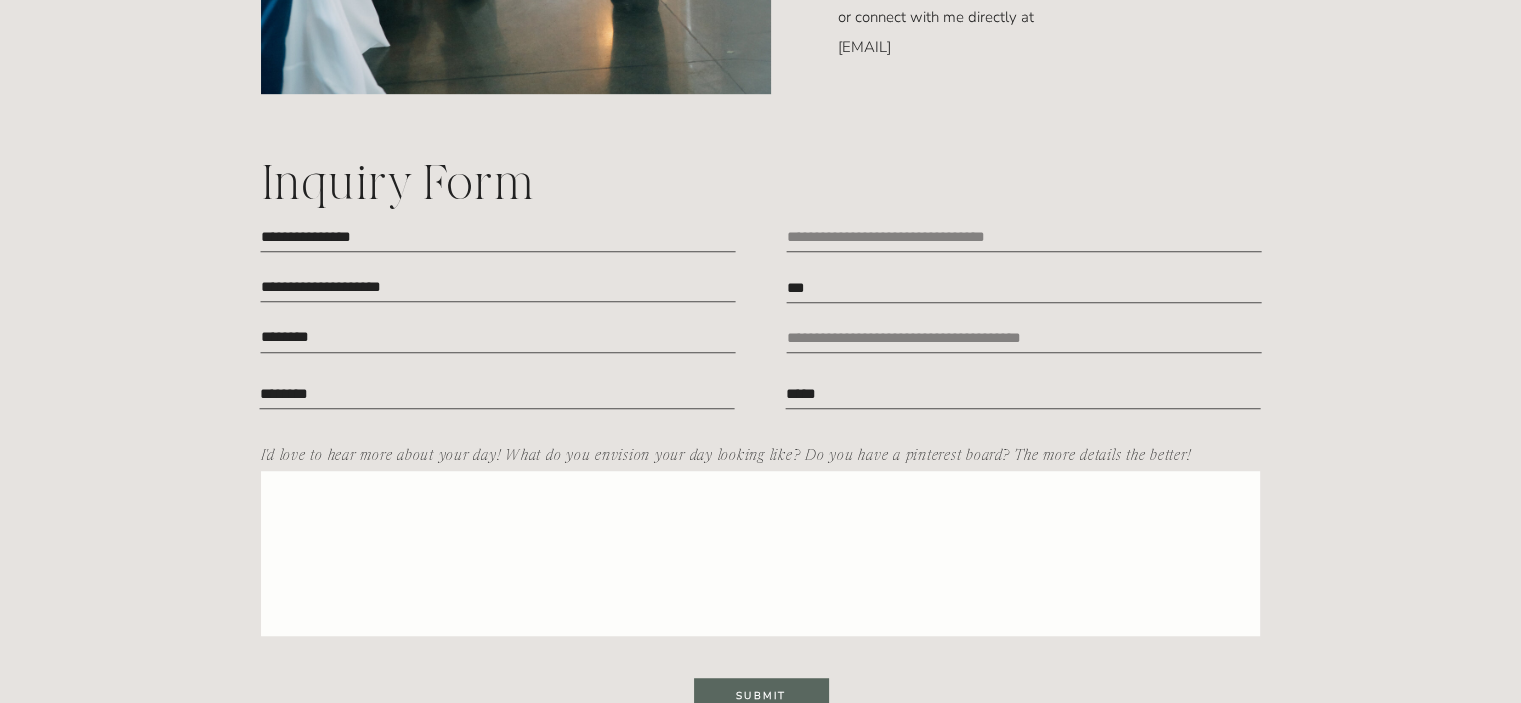 type on "*****" 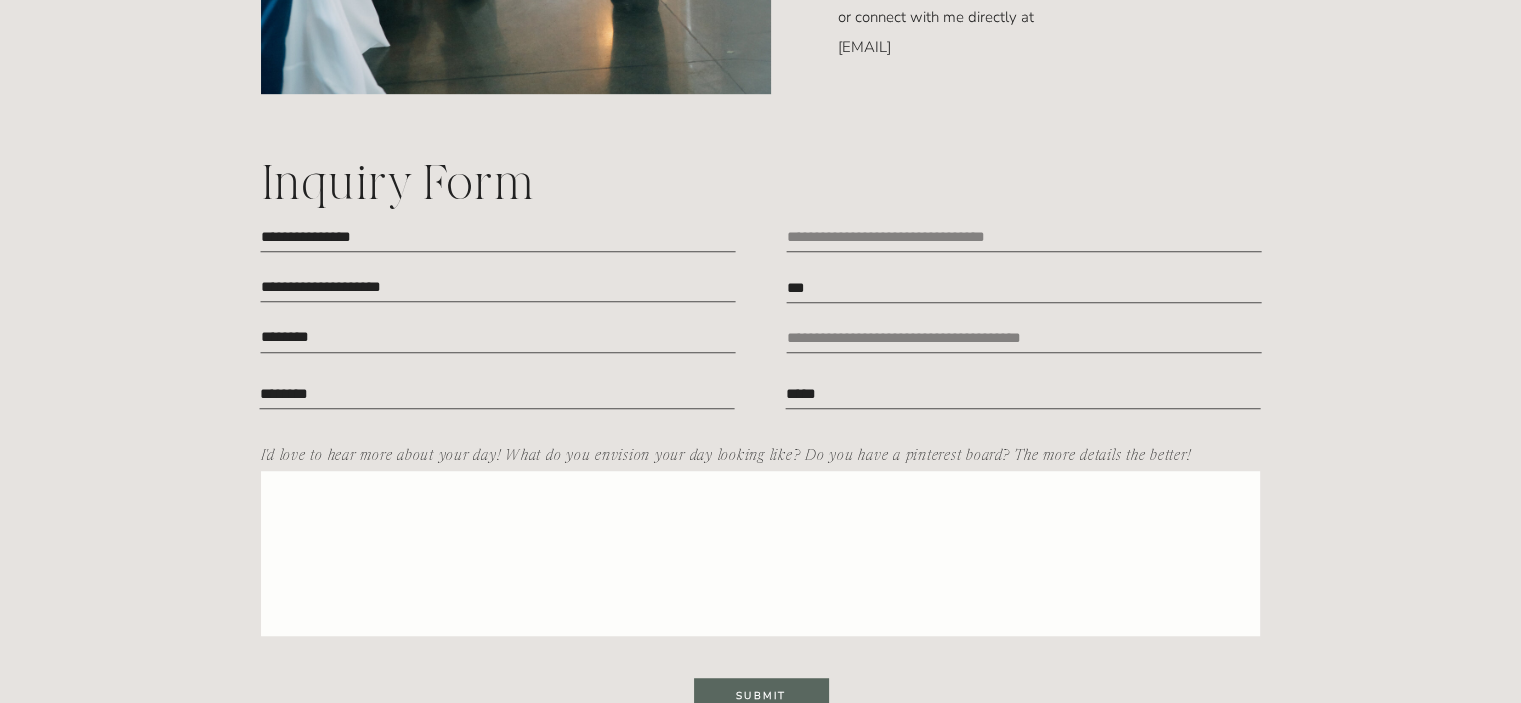 paste on "**********" 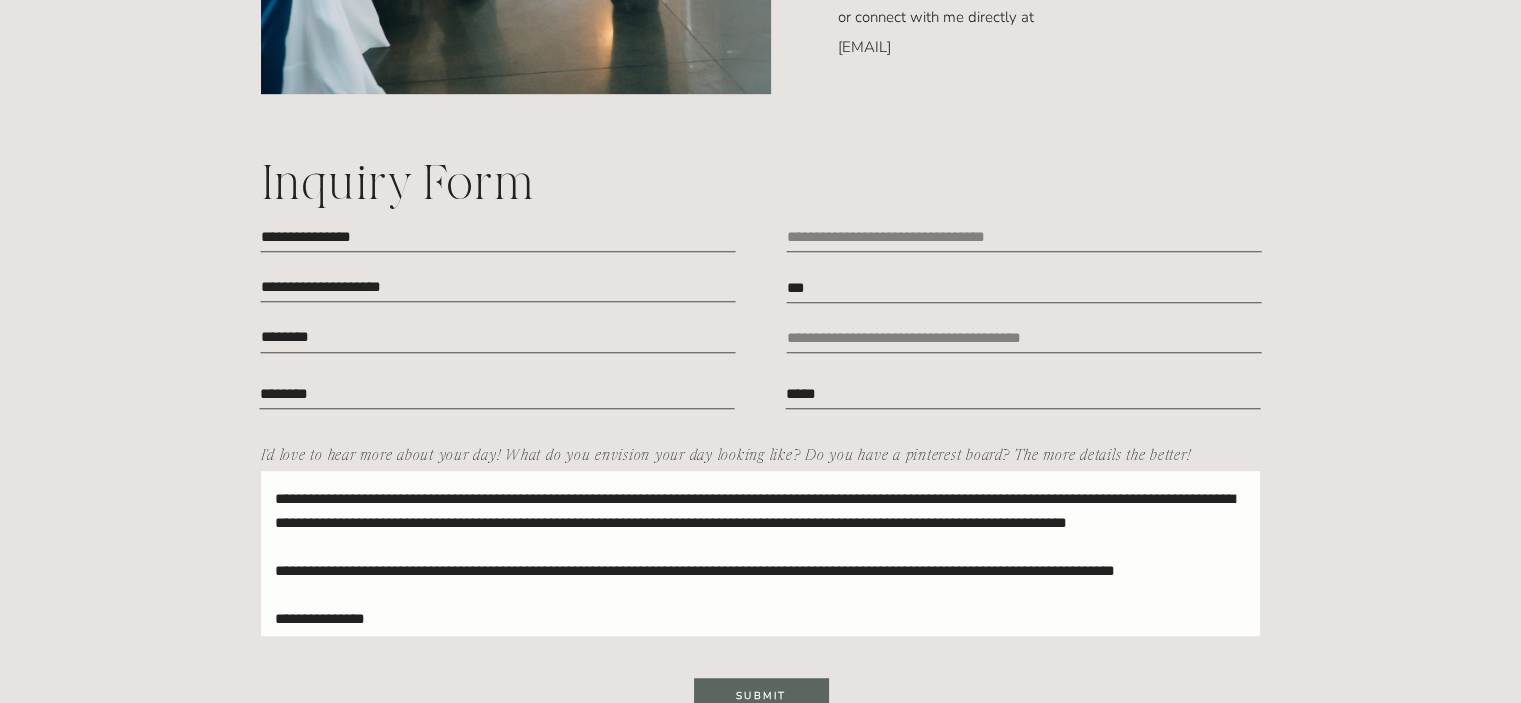 scroll, scrollTop: 29, scrollLeft: 0, axis: vertical 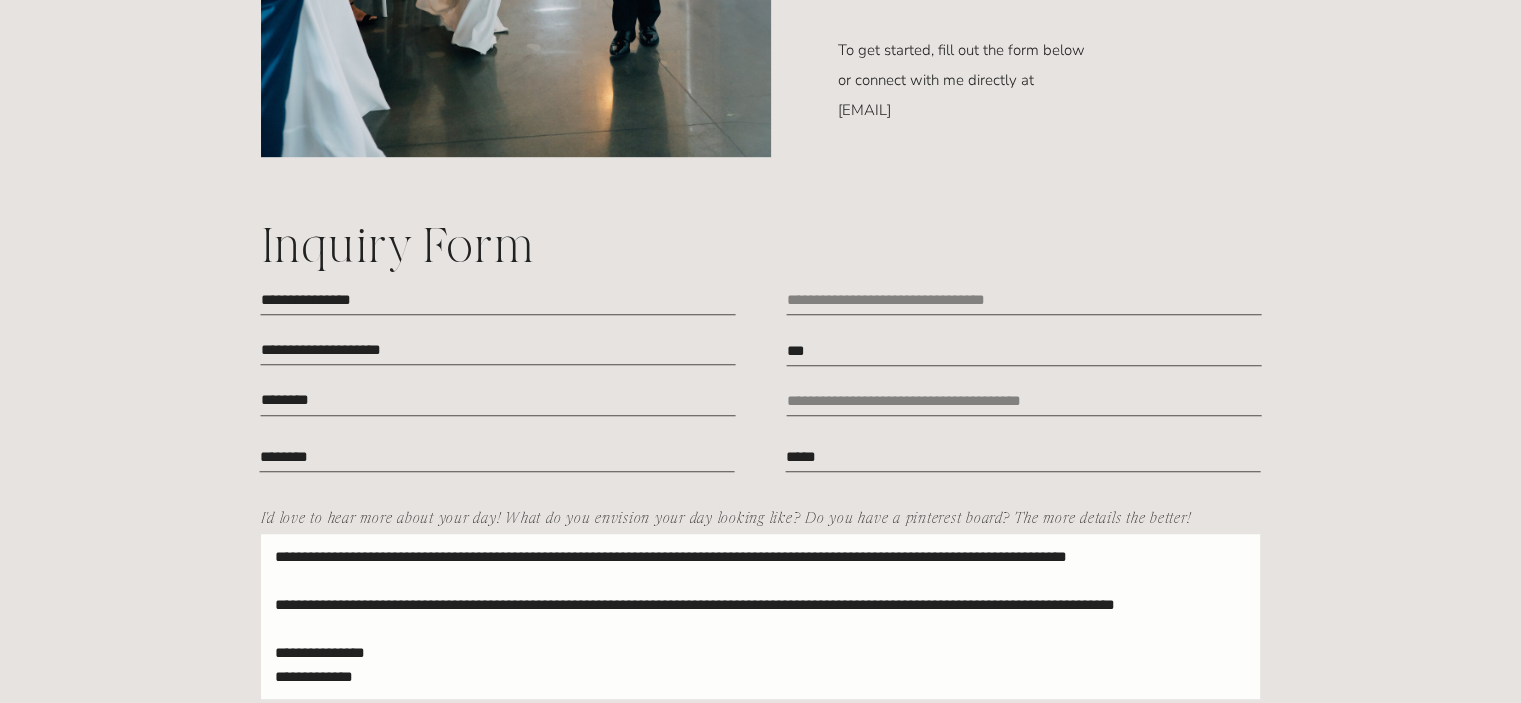 click on "**********" at bounding box center (761, 618) 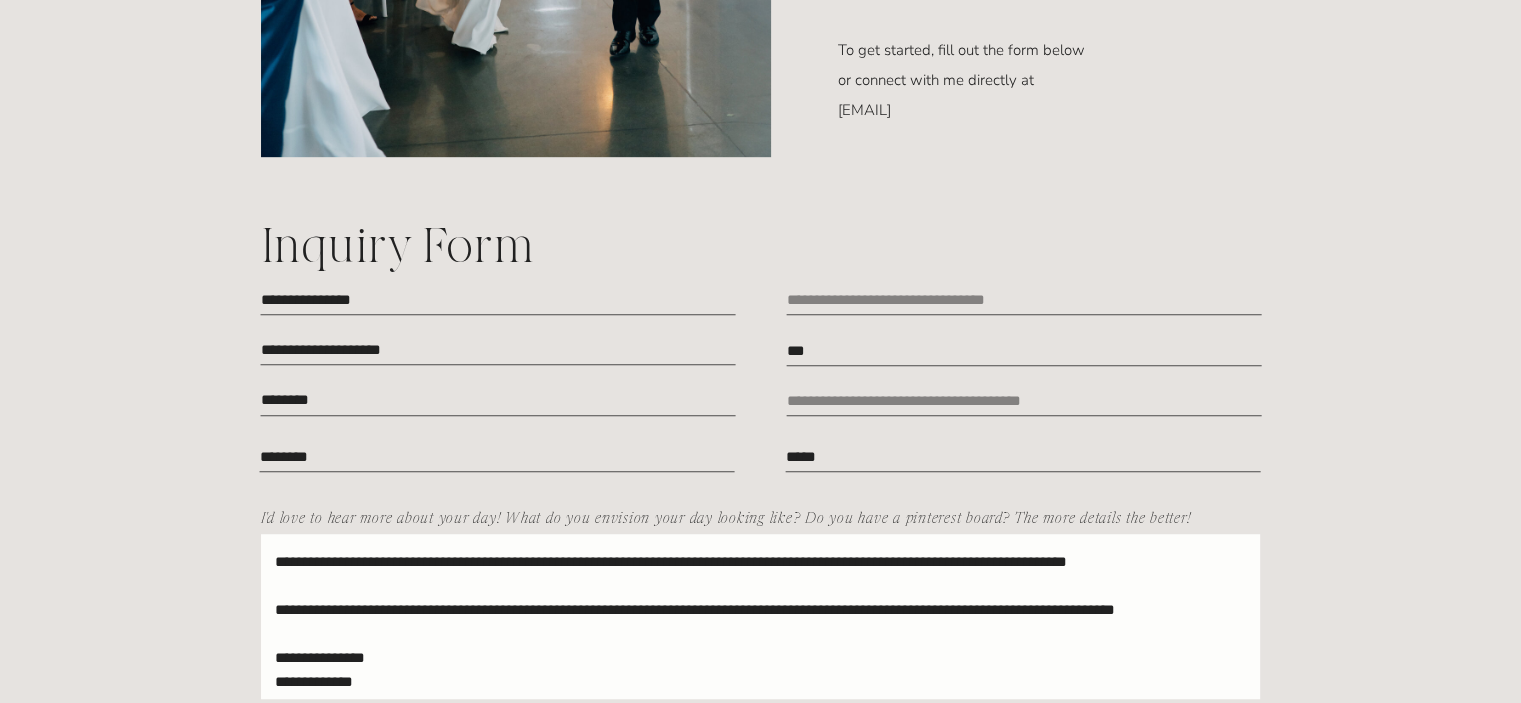 scroll, scrollTop: 0, scrollLeft: 0, axis: both 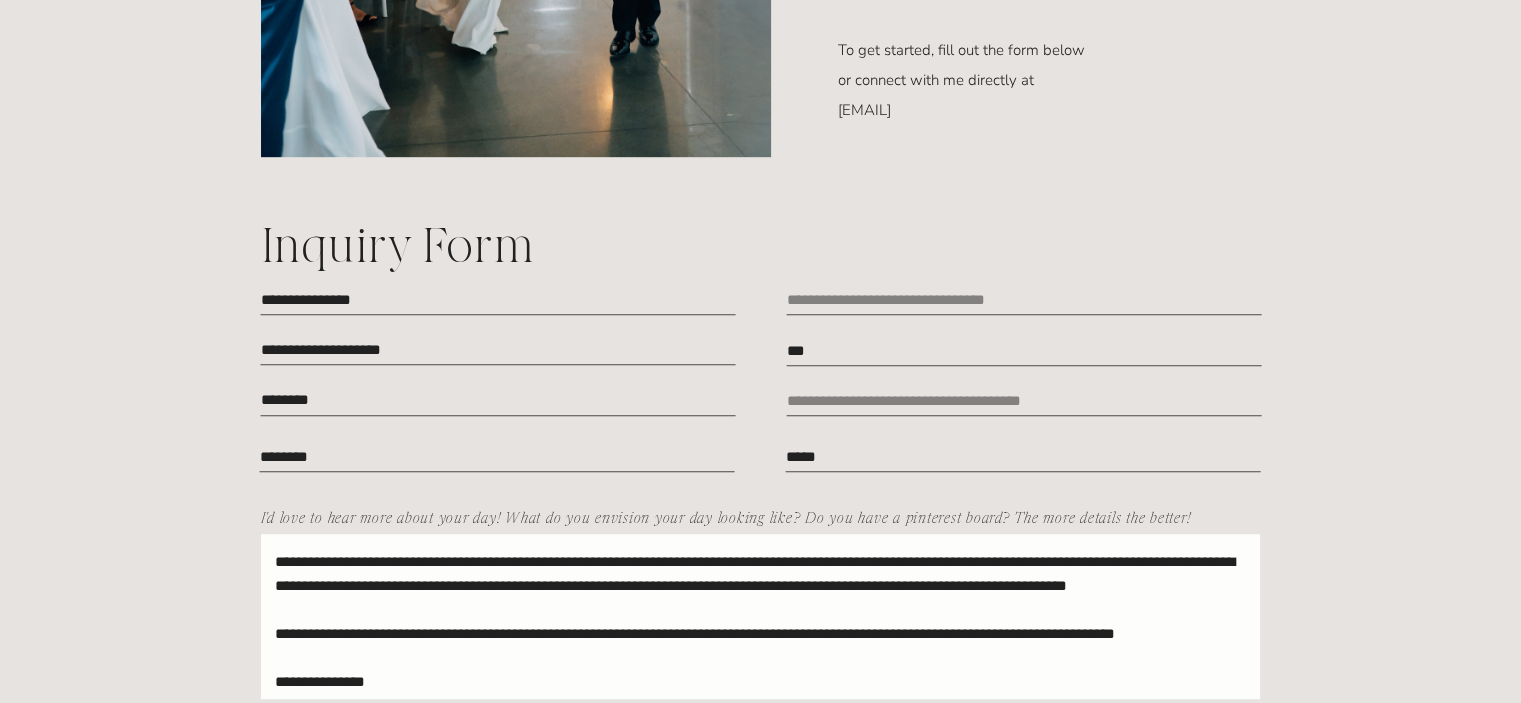 click on "**********" at bounding box center [761, 618] 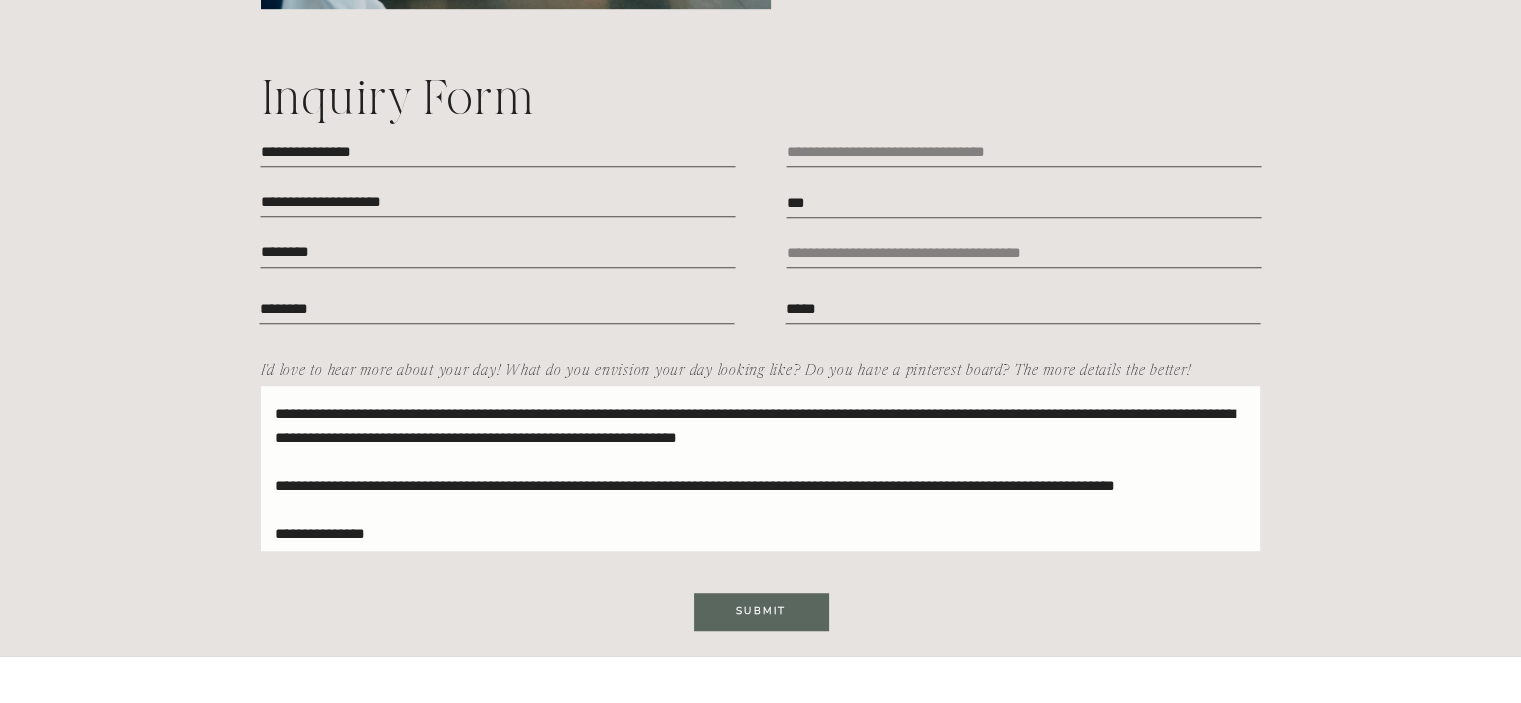 scroll, scrollTop: 1324, scrollLeft: 0, axis: vertical 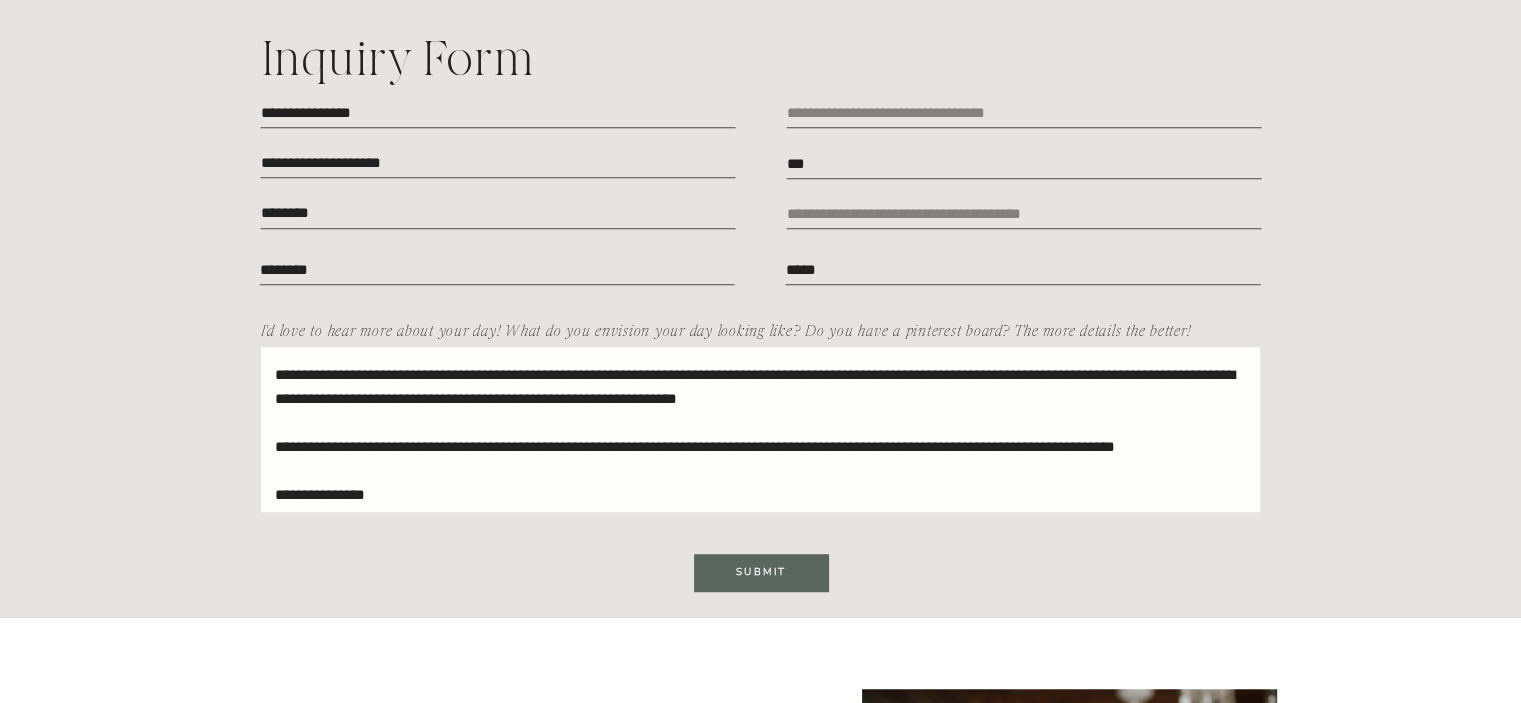 type on "**********" 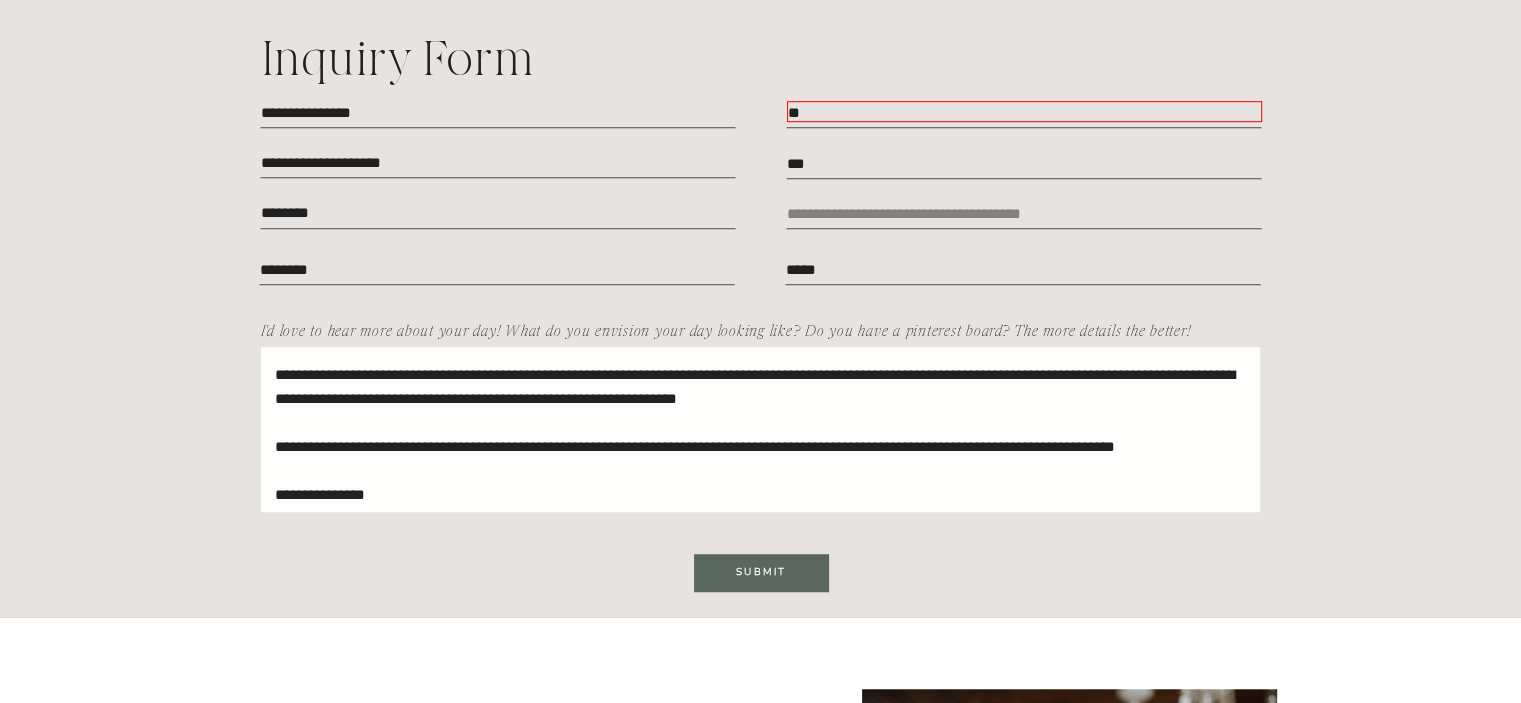type on "*" 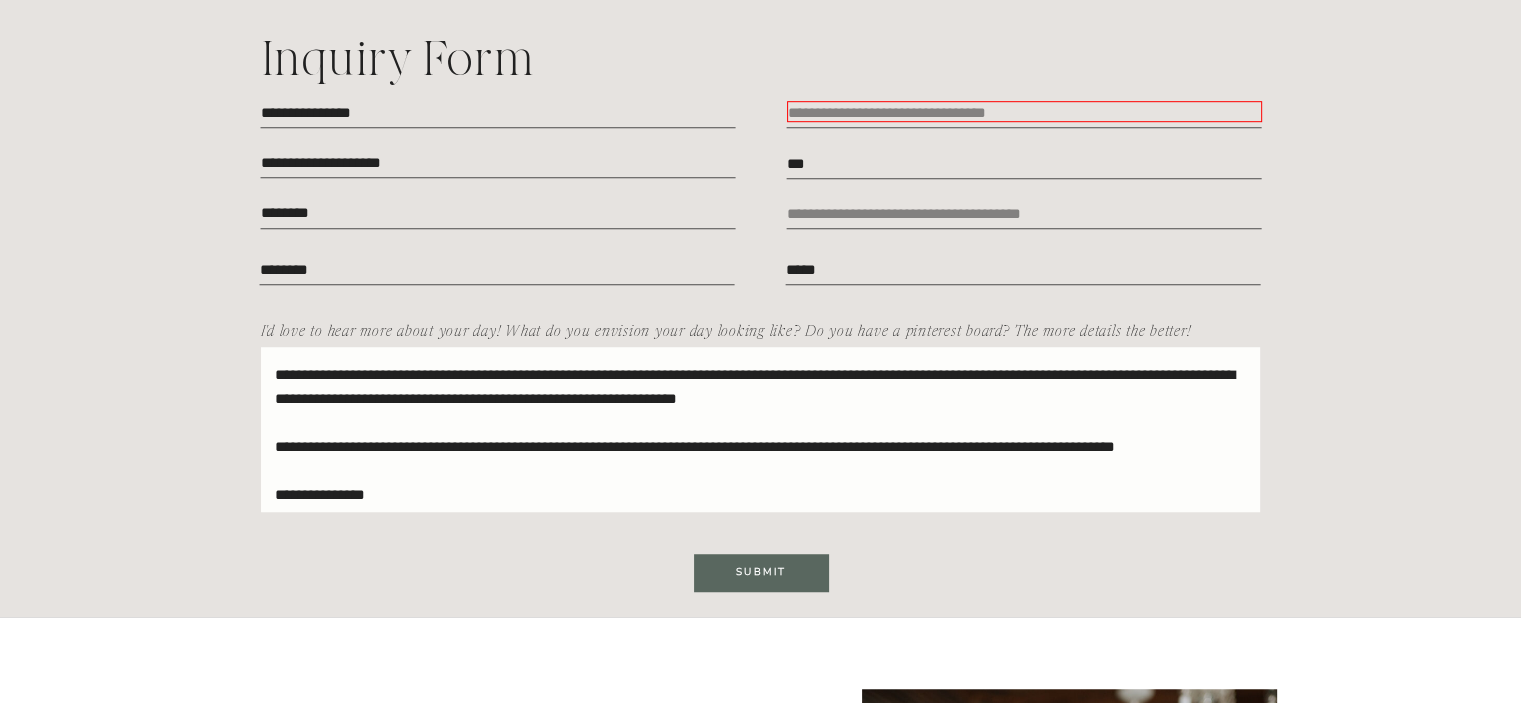 scroll, scrollTop: 0, scrollLeft: 0, axis: both 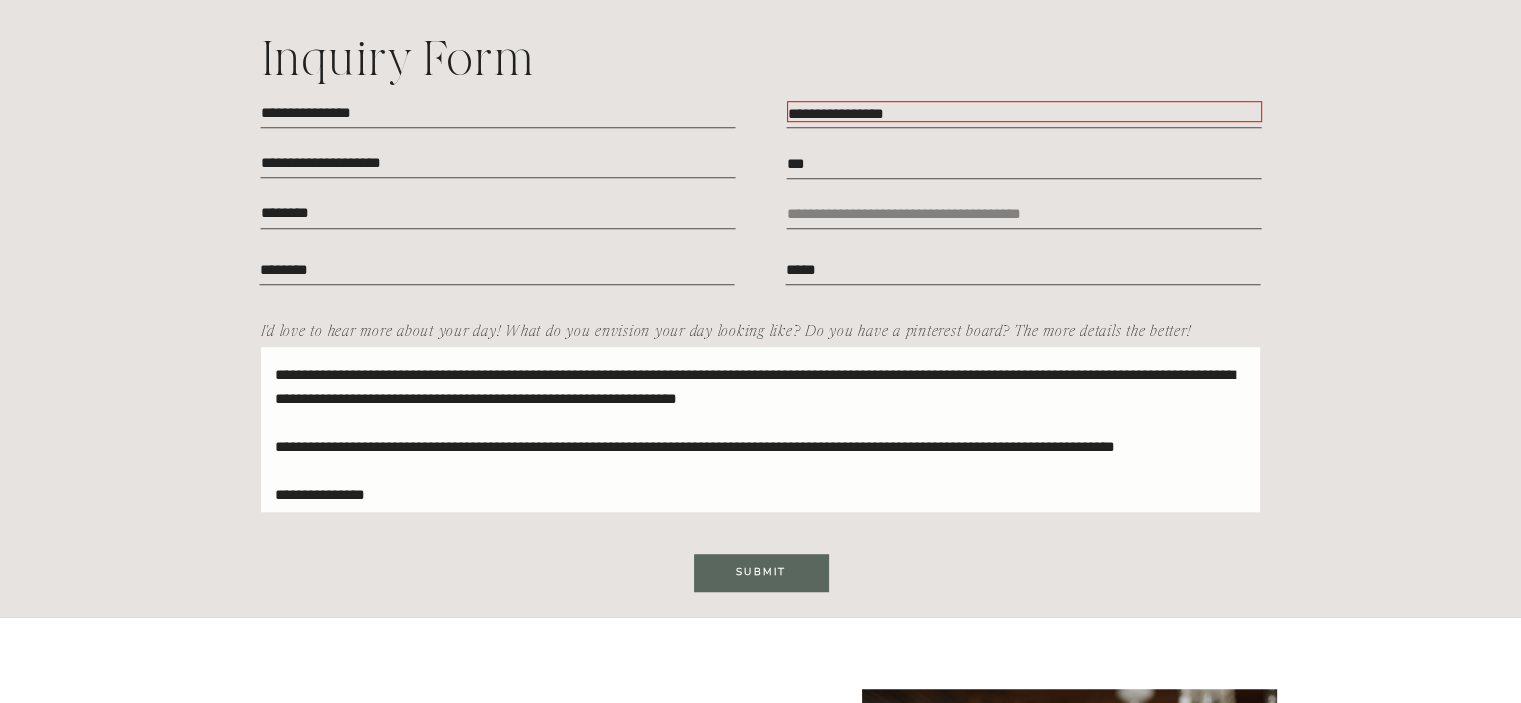 type on "**********" 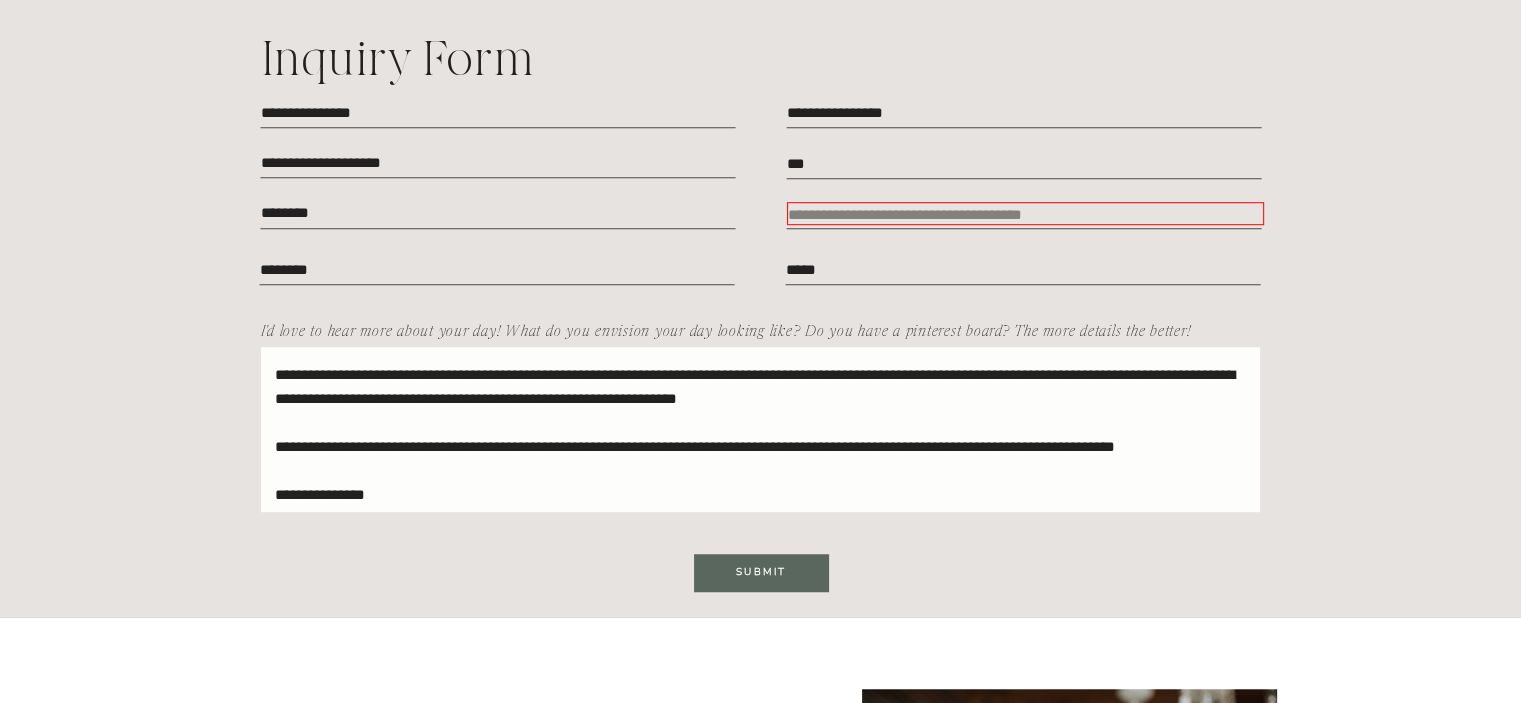 scroll, scrollTop: 2, scrollLeft: 0, axis: vertical 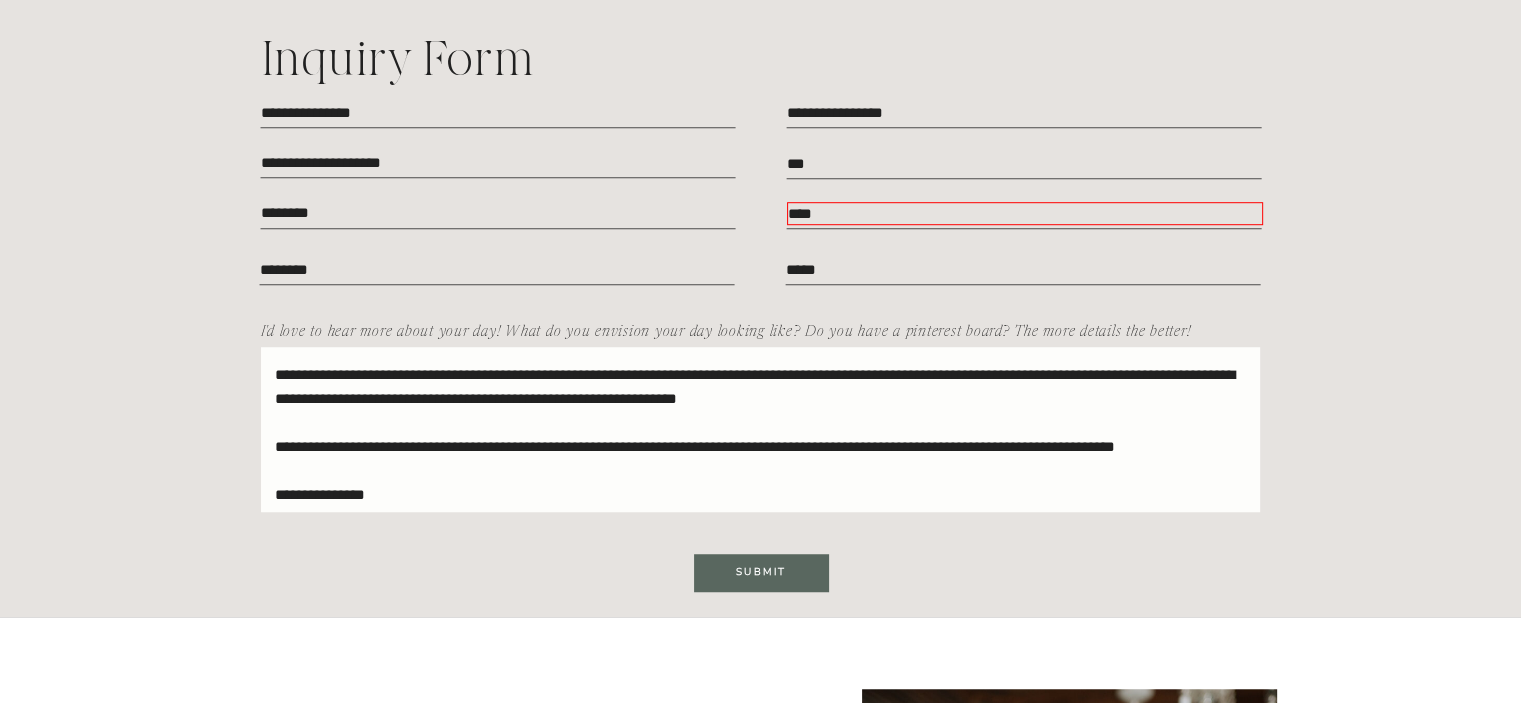 type on "****" 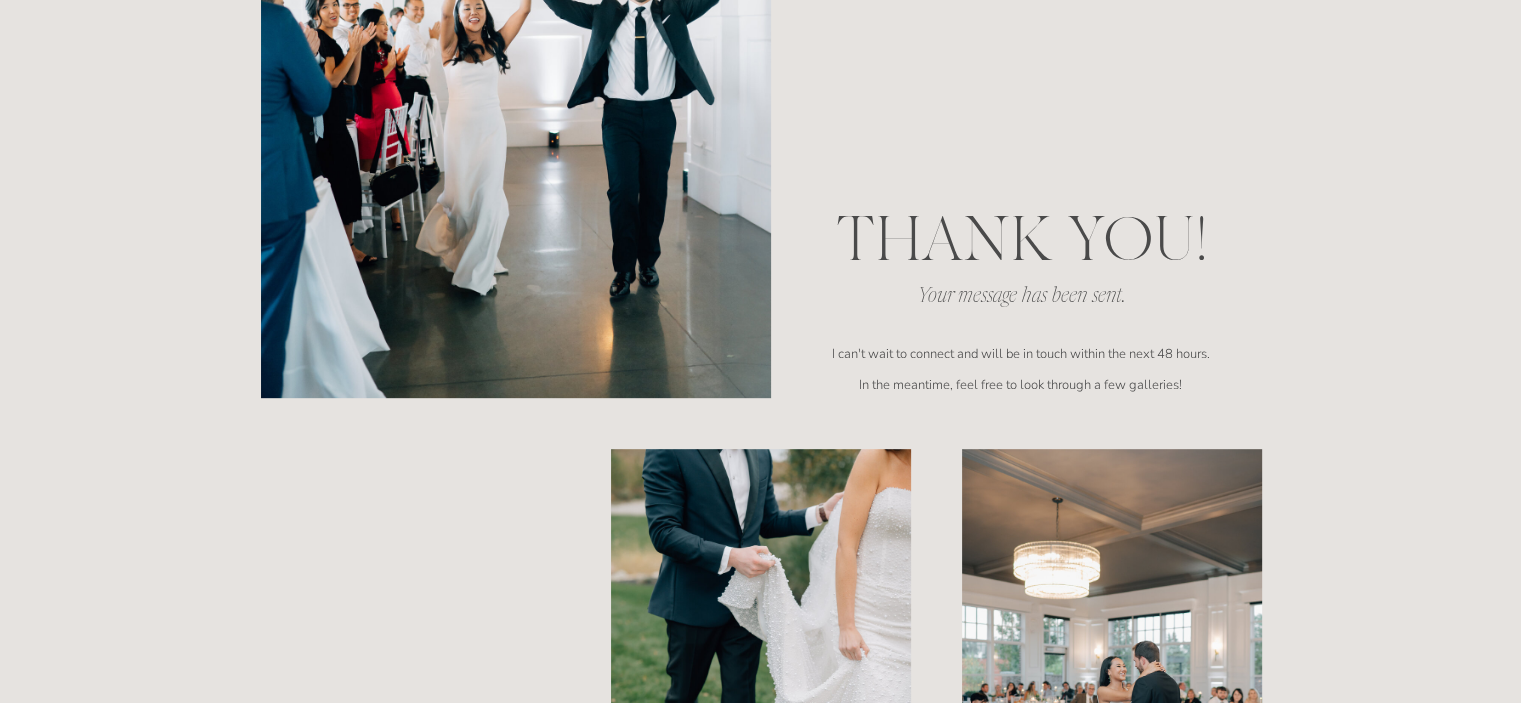 scroll, scrollTop: 894, scrollLeft: 0, axis: vertical 